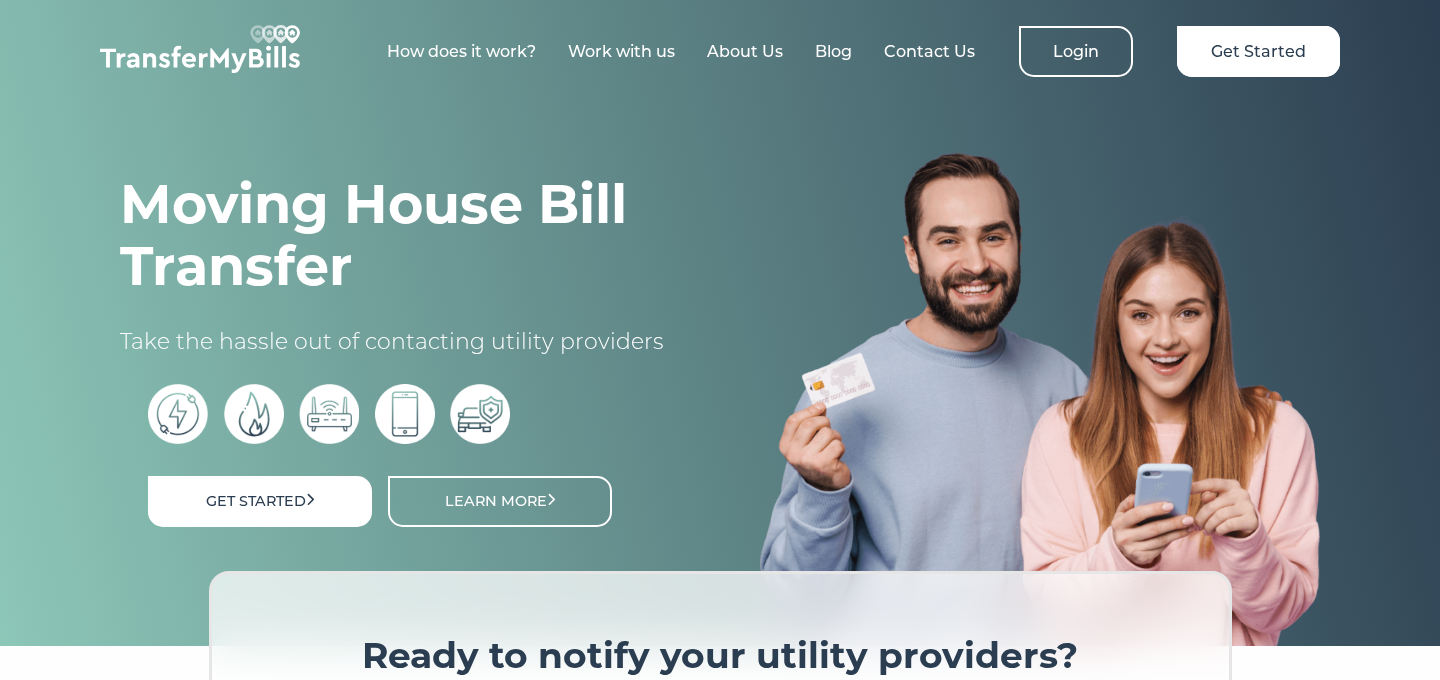 scroll, scrollTop: 0, scrollLeft: 0, axis: both 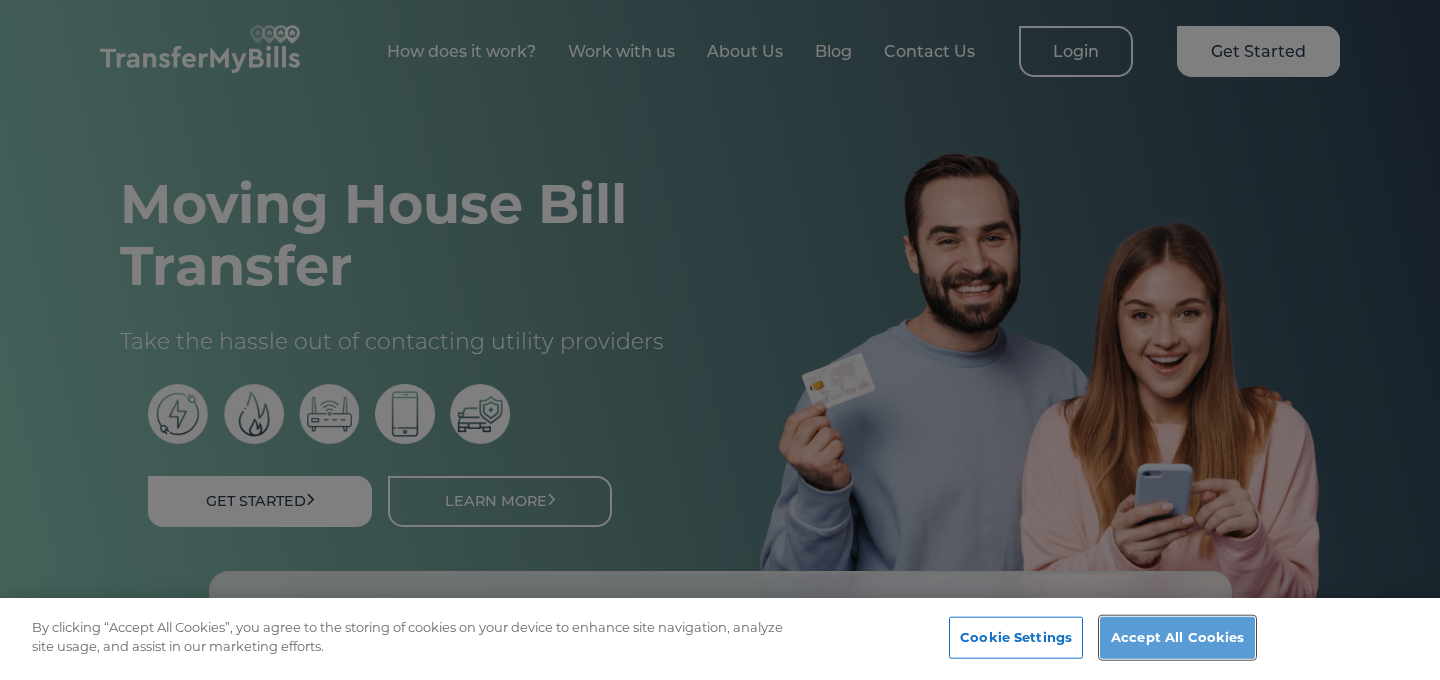 click on "Accept All Cookies" at bounding box center (1177, 638) 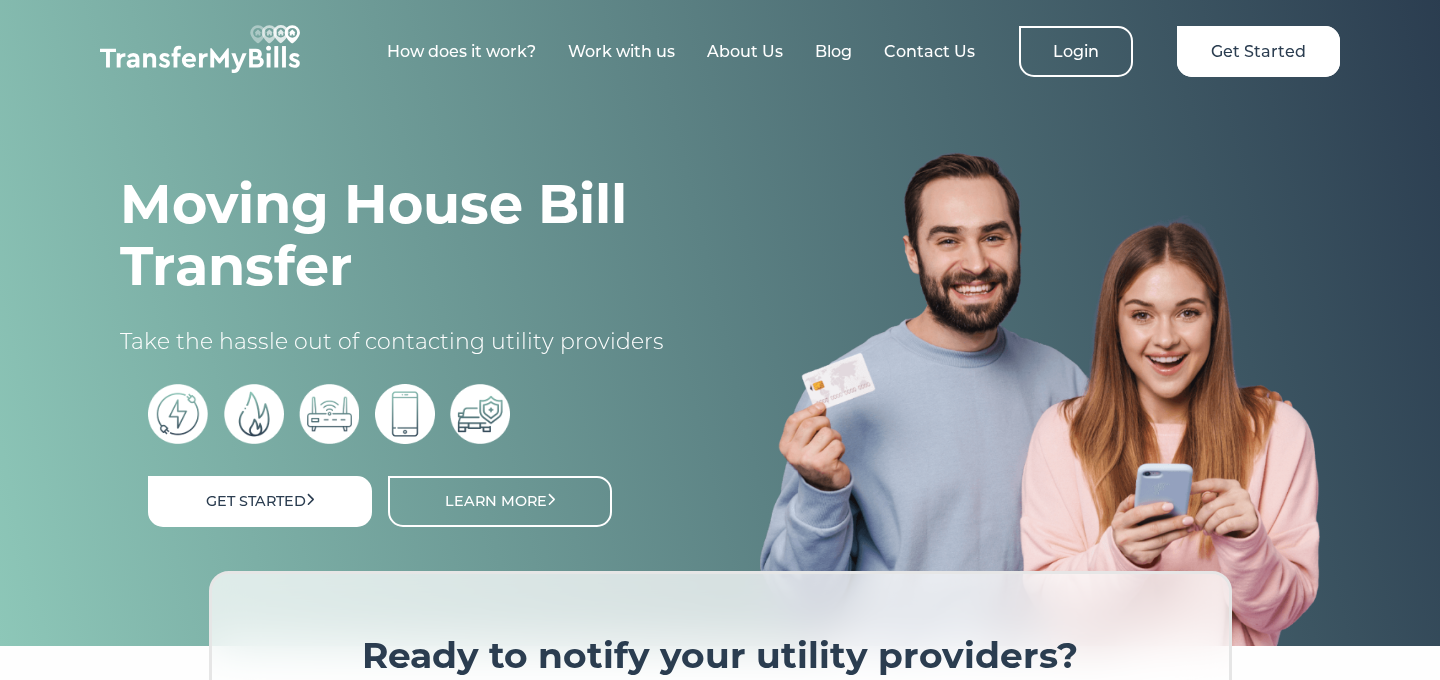 scroll, scrollTop: 0, scrollLeft: 0, axis: both 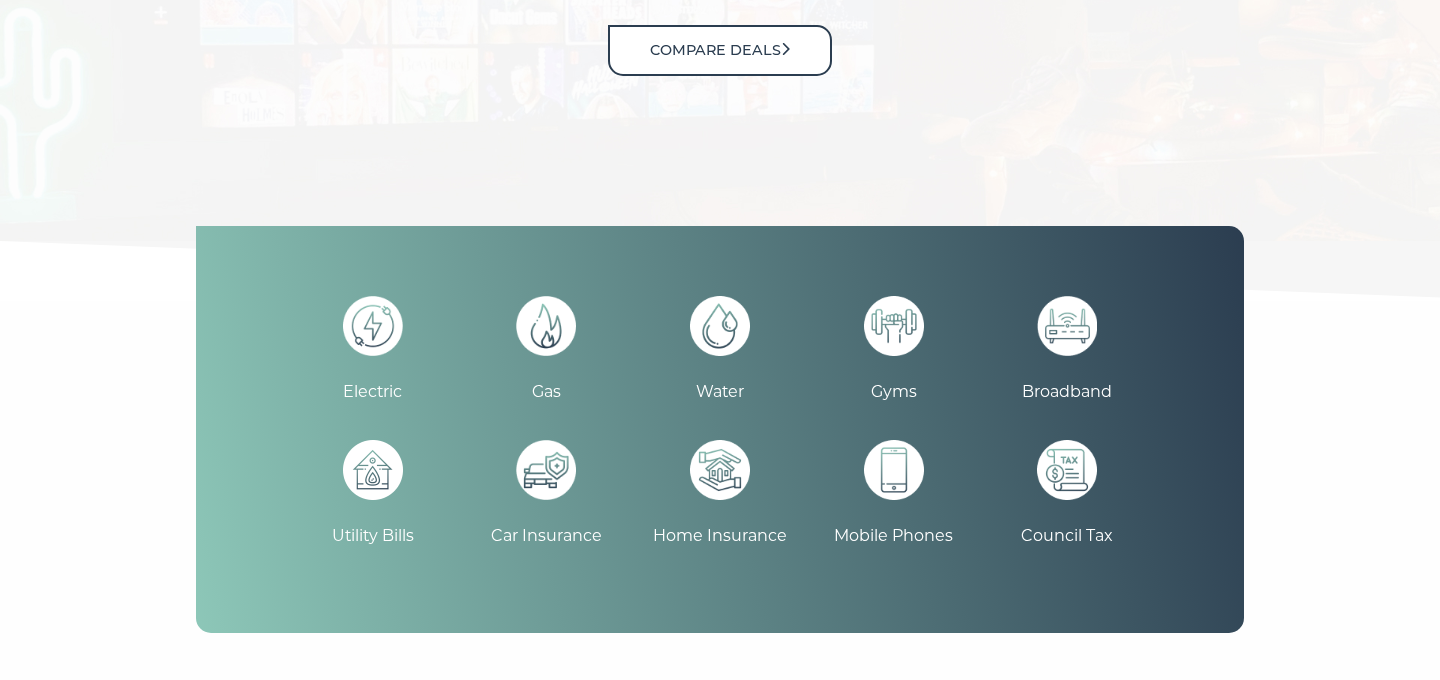 click at bounding box center (1067, 326) 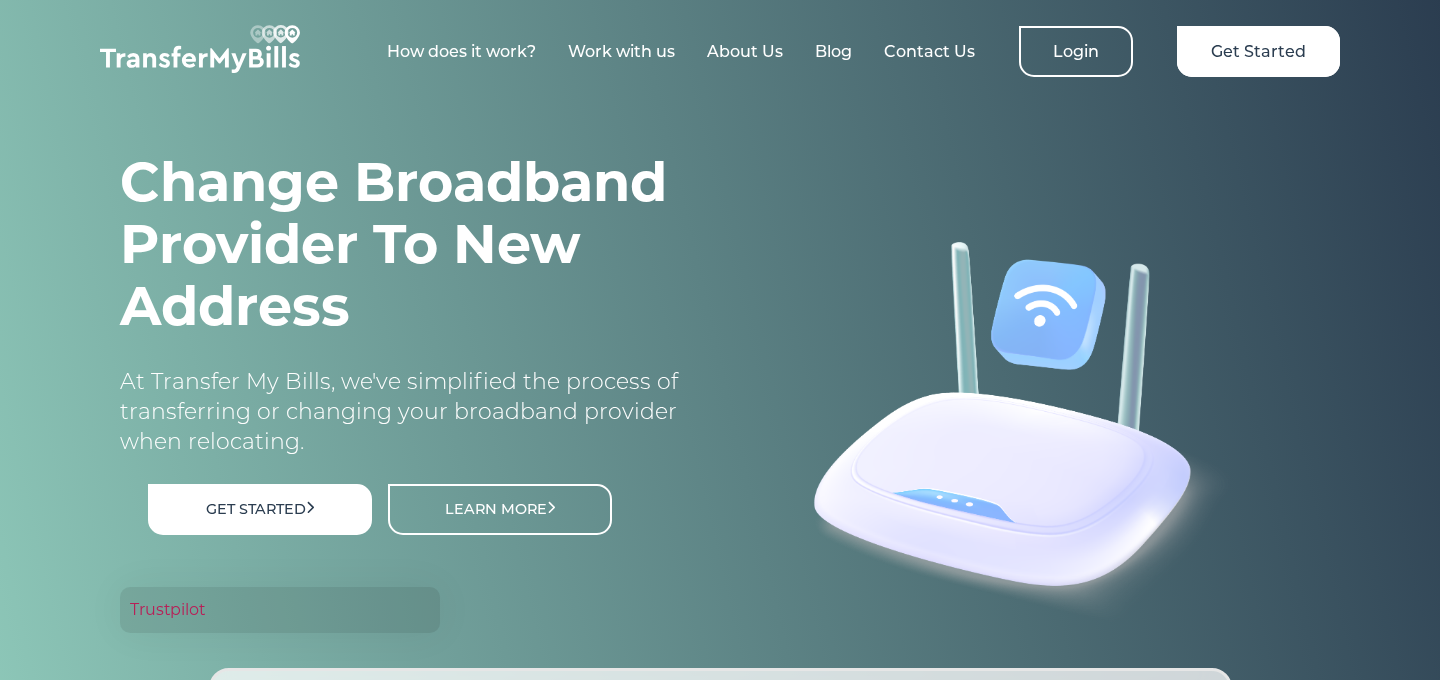 scroll, scrollTop: 0, scrollLeft: 0, axis: both 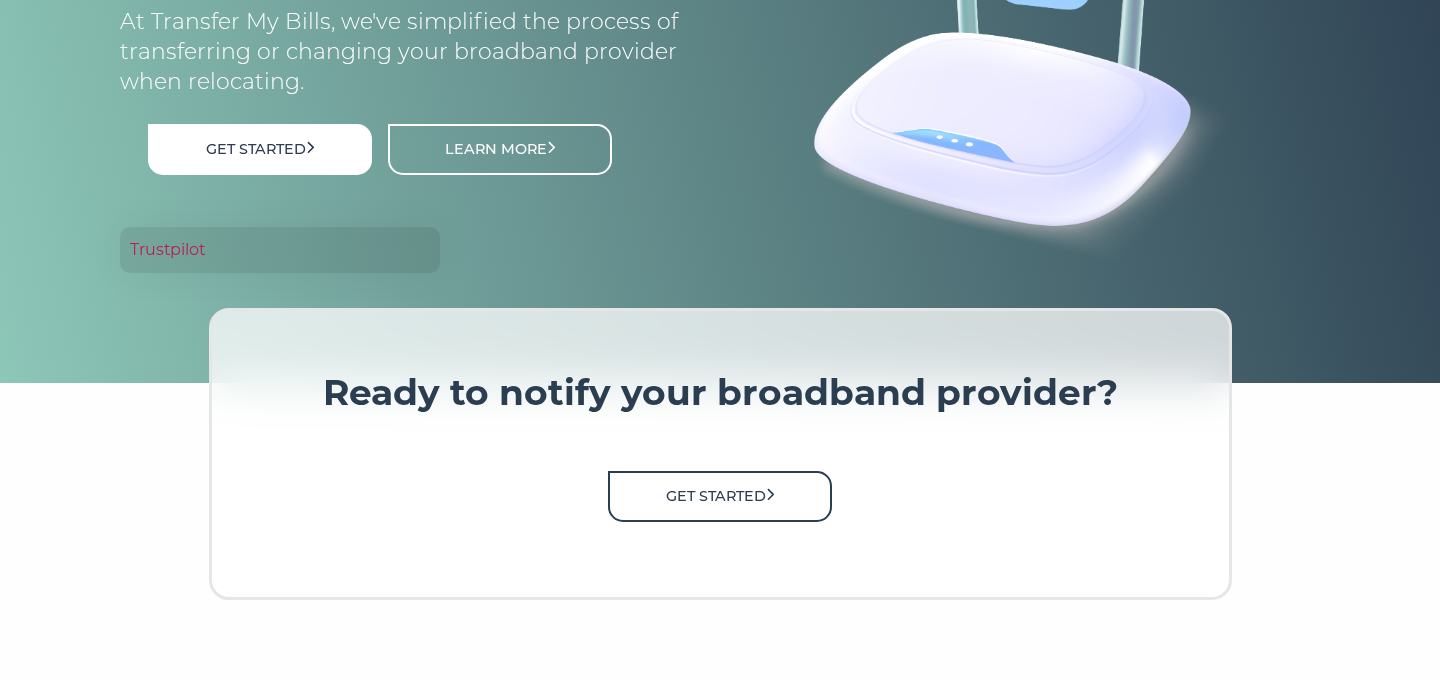 click on "Get Started" at bounding box center [720, 496] 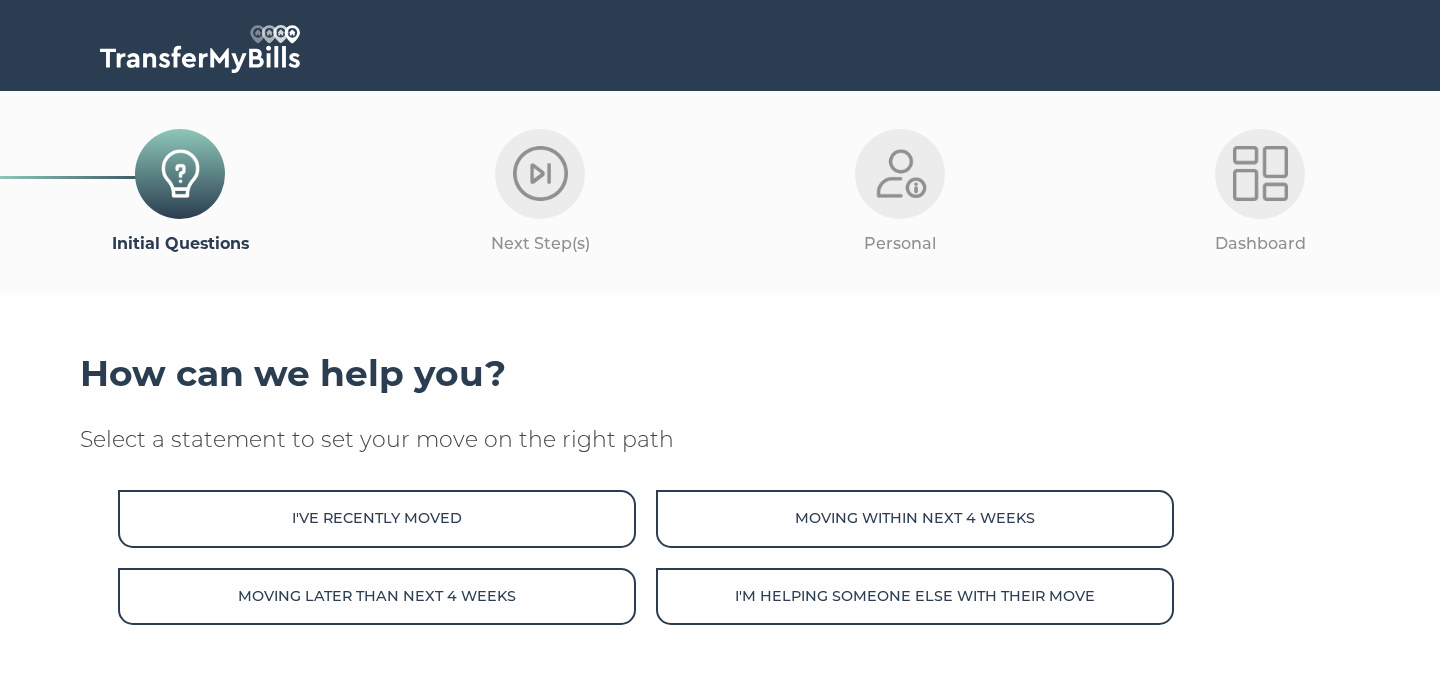 scroll, scrollTop: 0, scrollLeft: 0, axis: both 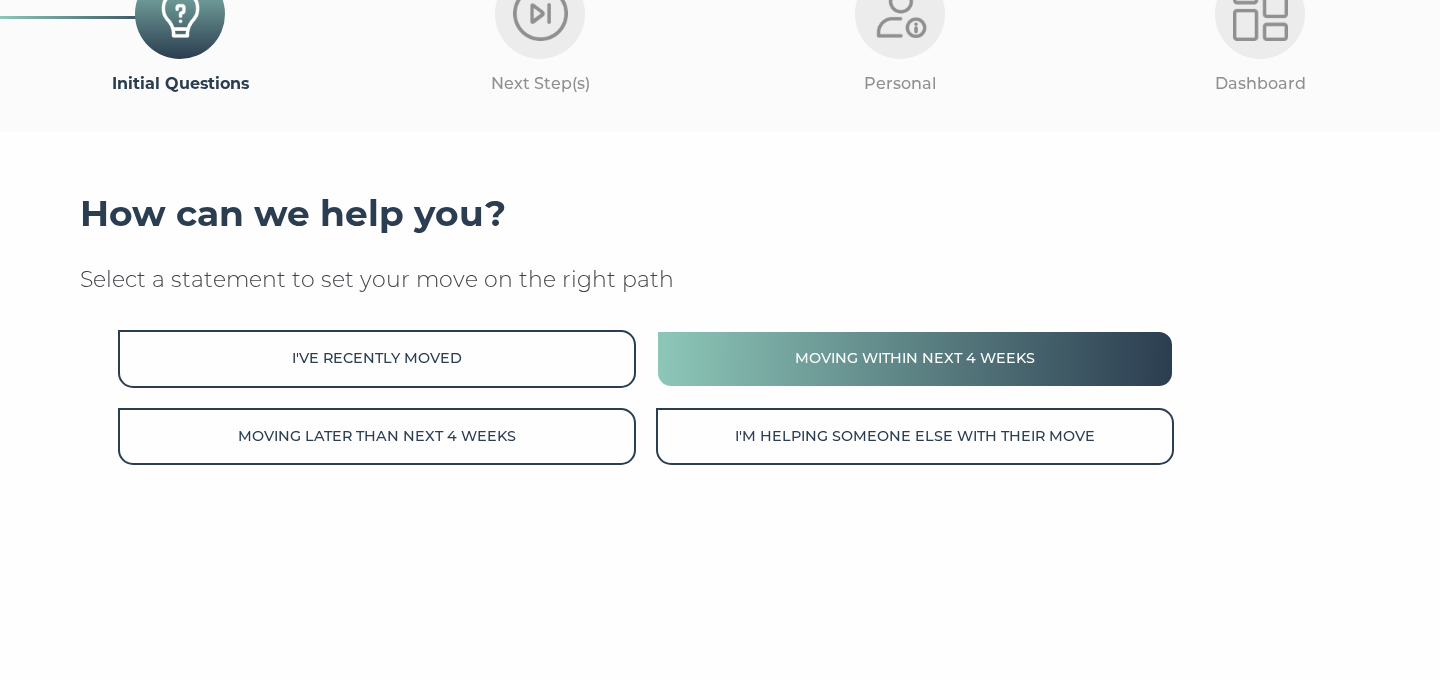 click on "Moving within next 4 weeks" at bounding box center [915, 358] 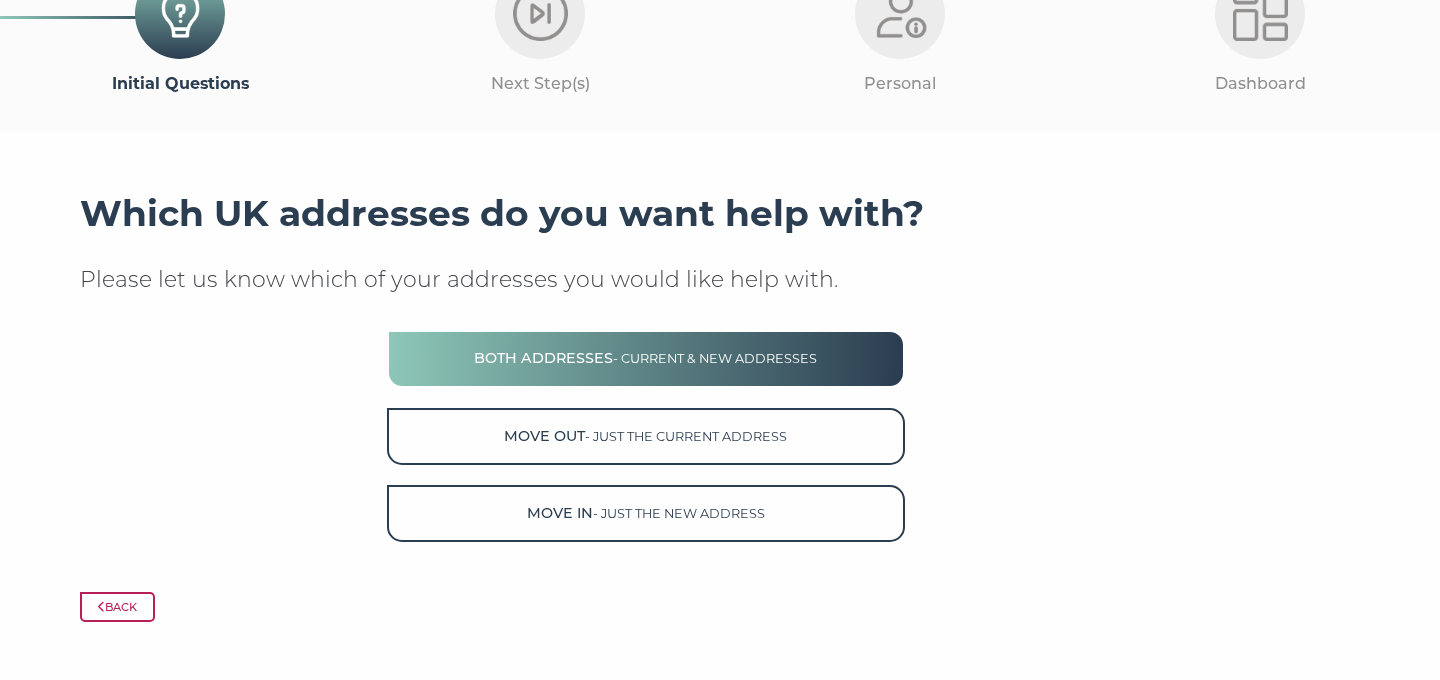 click on "Both Addresses   - current & new addresses" at bounding box center [646, 358] 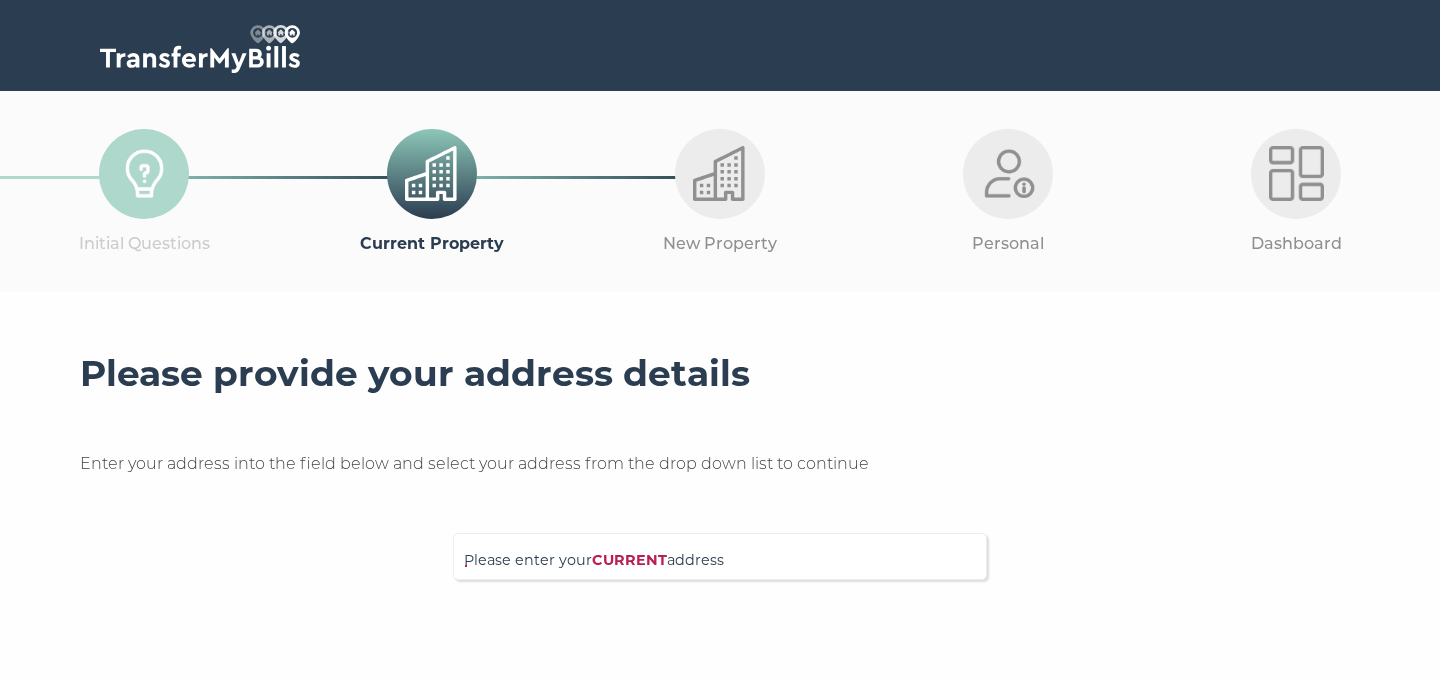 scroll, scrollTop: 40, scrollLeft: 0, axis: vertical 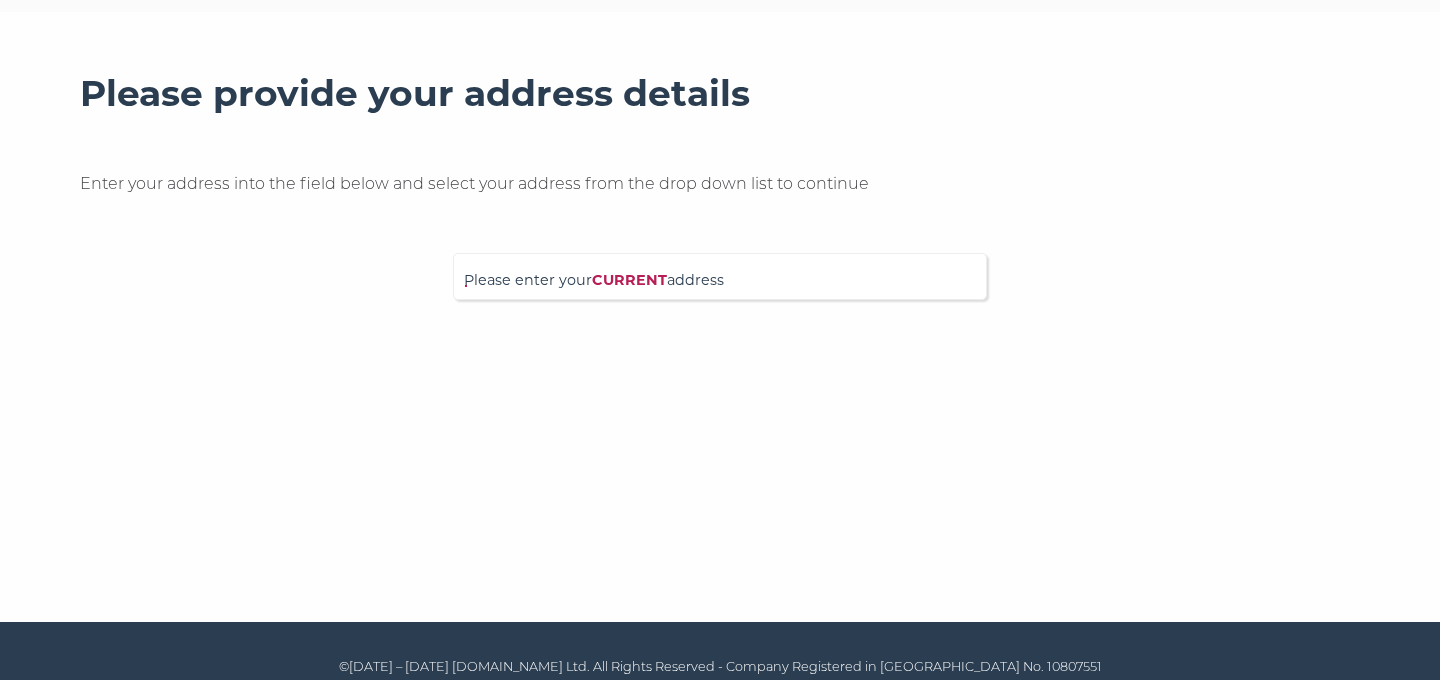 click on "Please enter your  CURRENT  address" at bounding box center (720, 286) 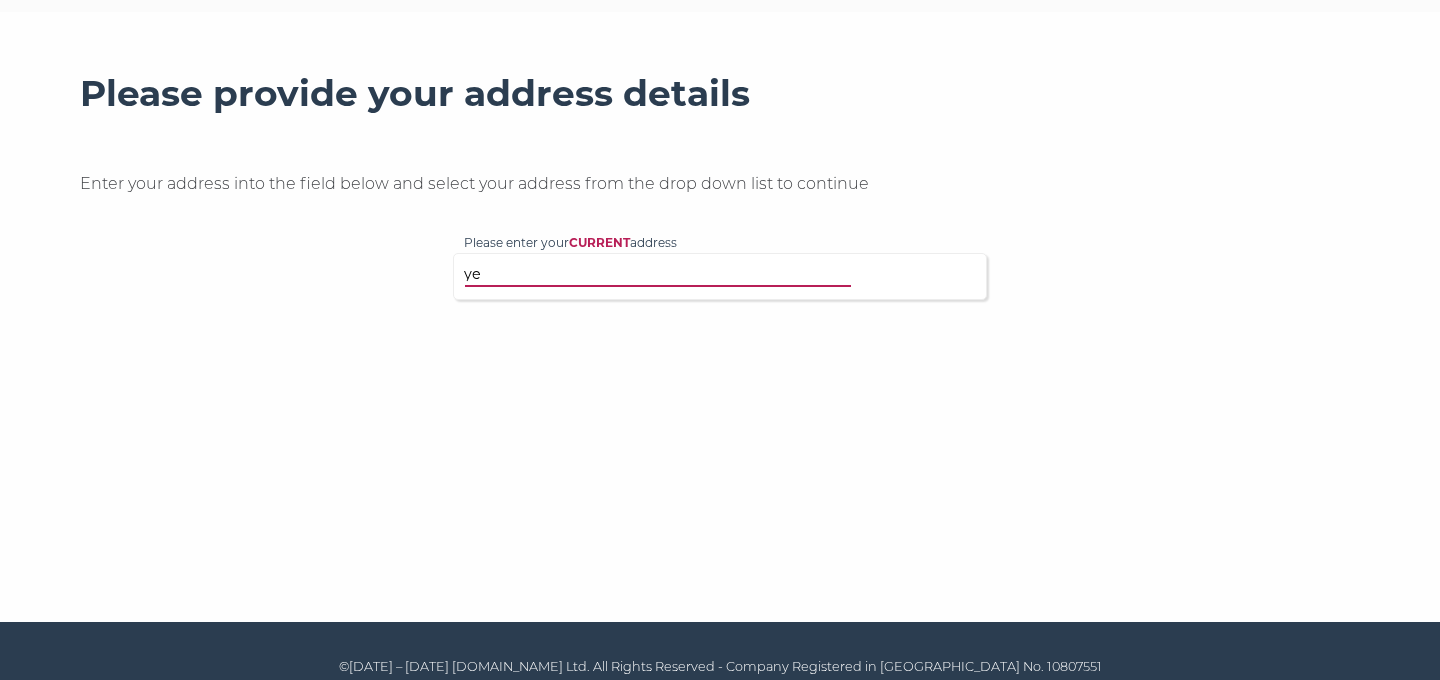 type on "y" 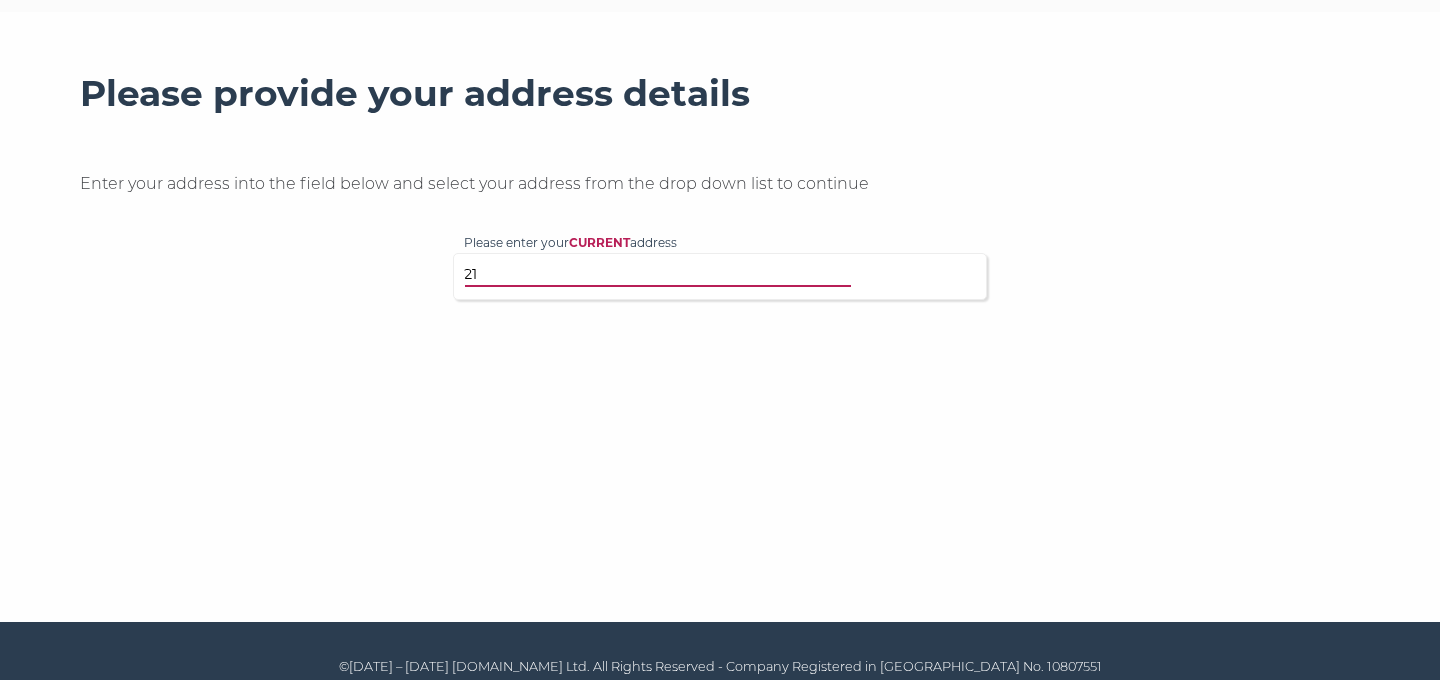 type on "2" 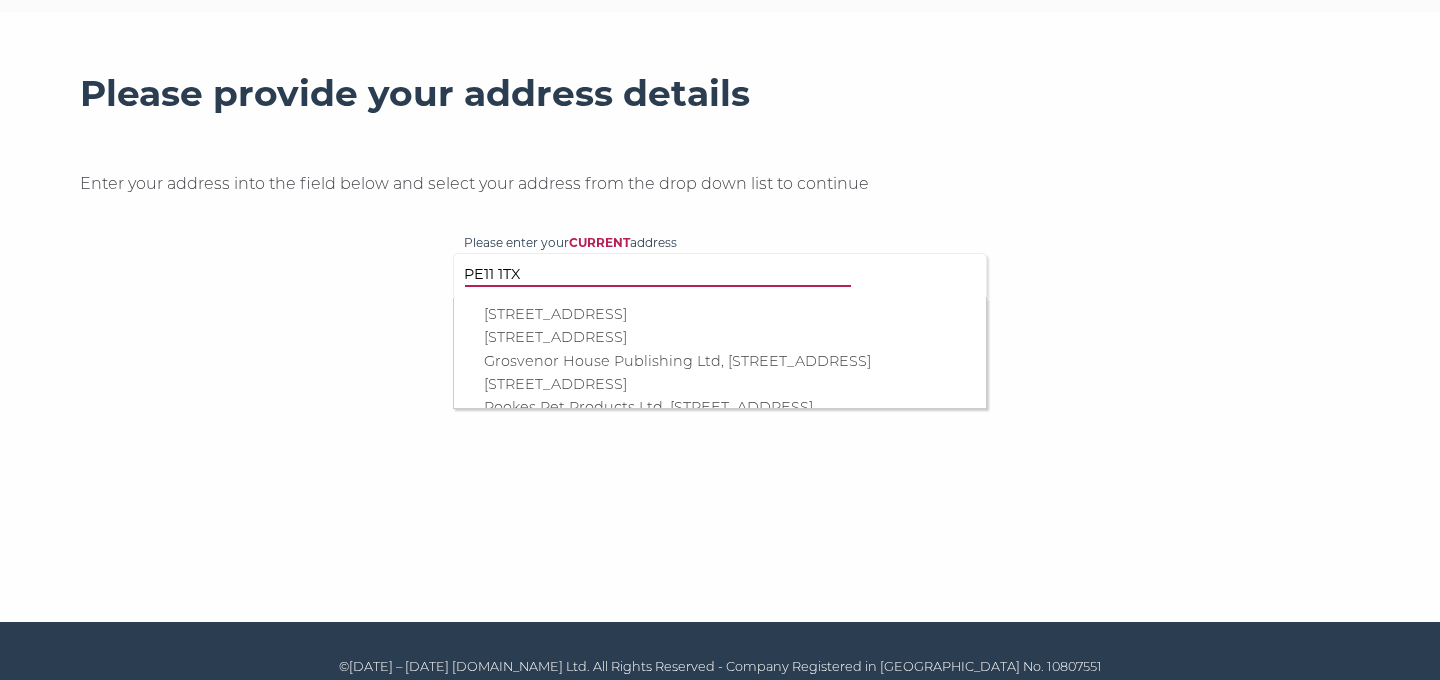 type on "PE11 1TX" 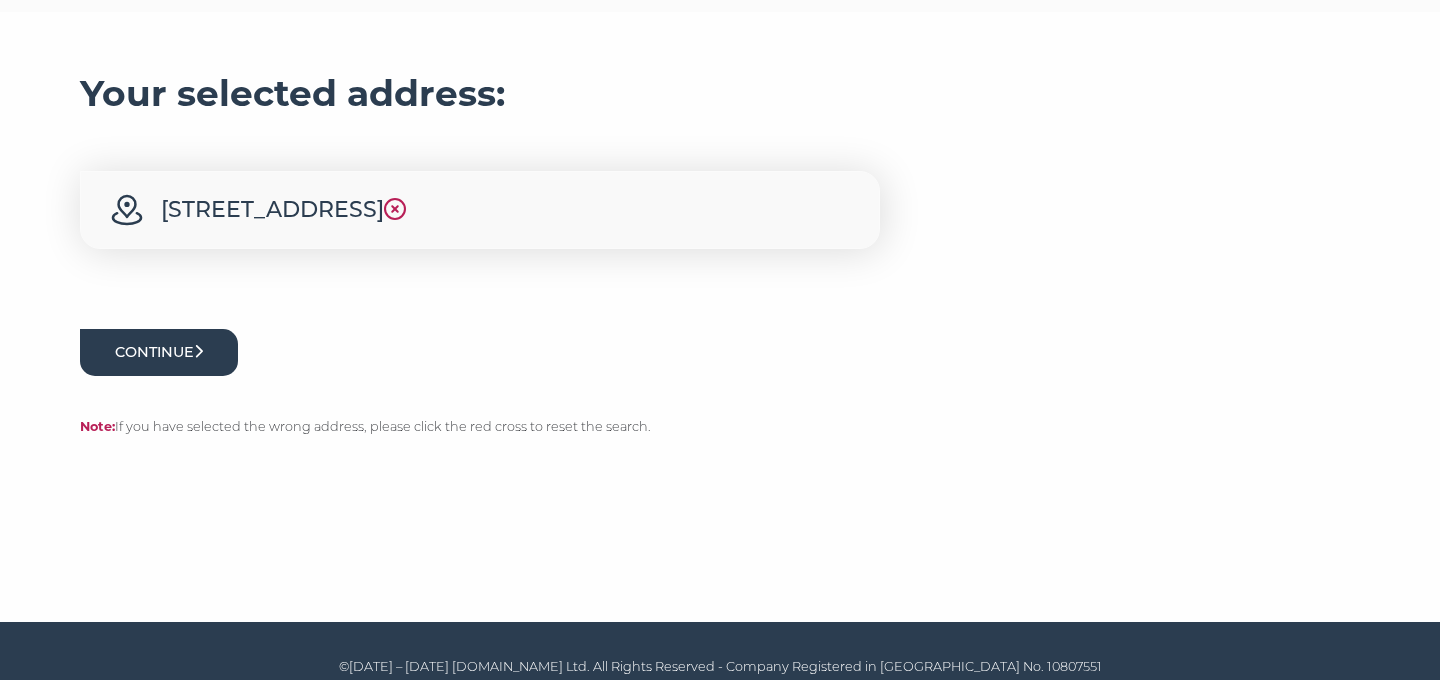 click 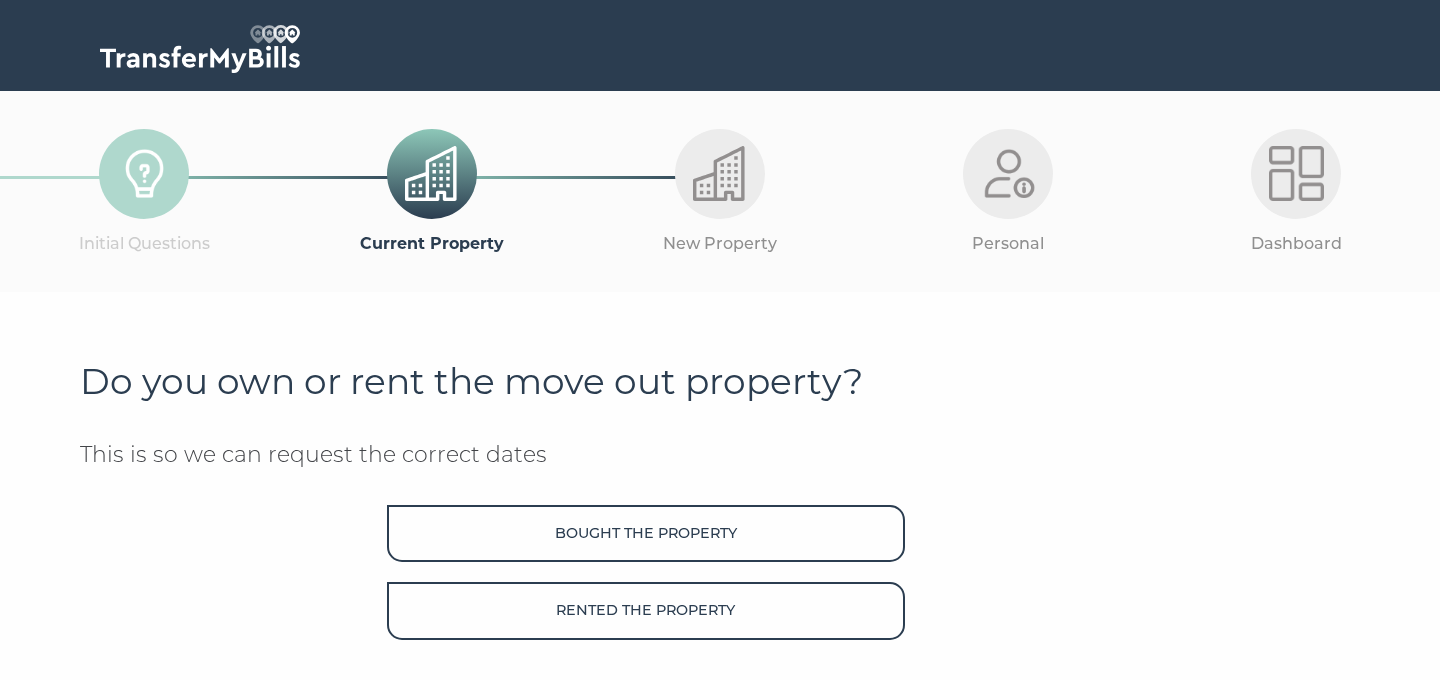 scroll, scrollTop: 0, scrollLeft: 0, axis: both 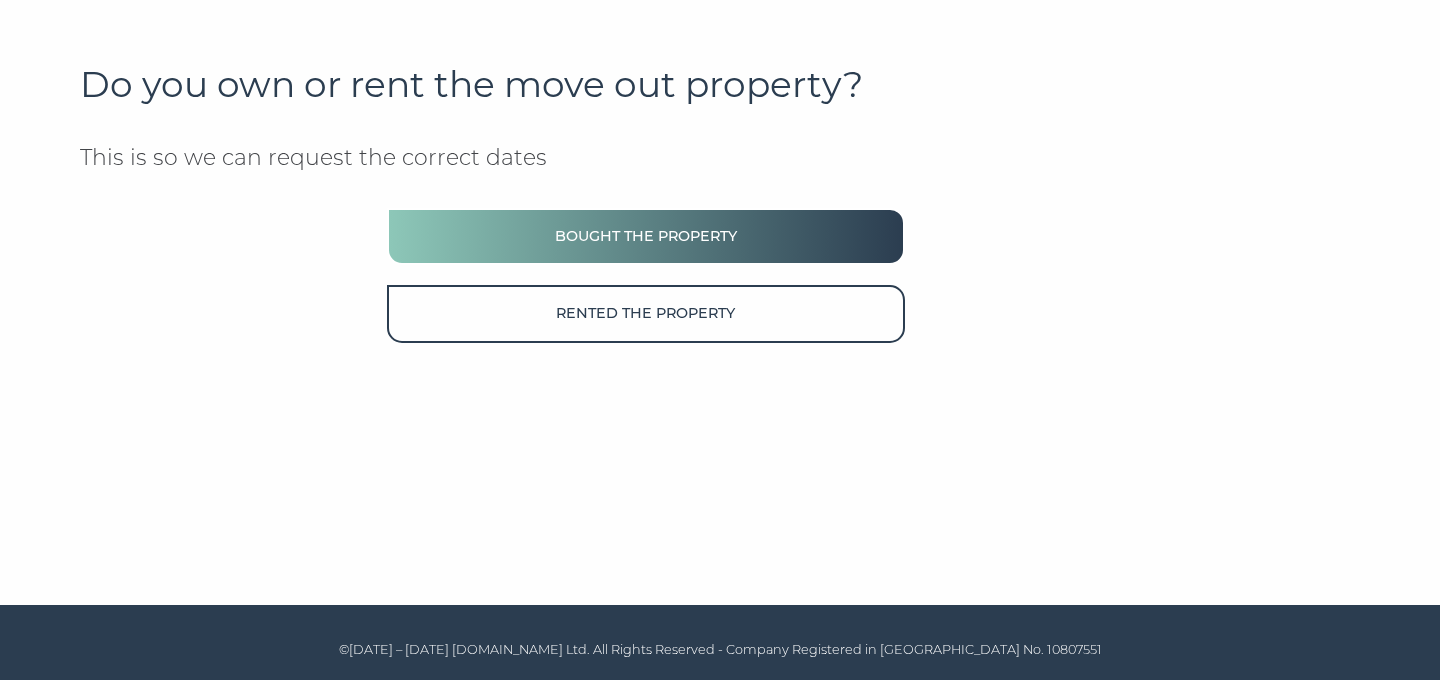 click on "Bought the property" at bounding box center (646, 236) 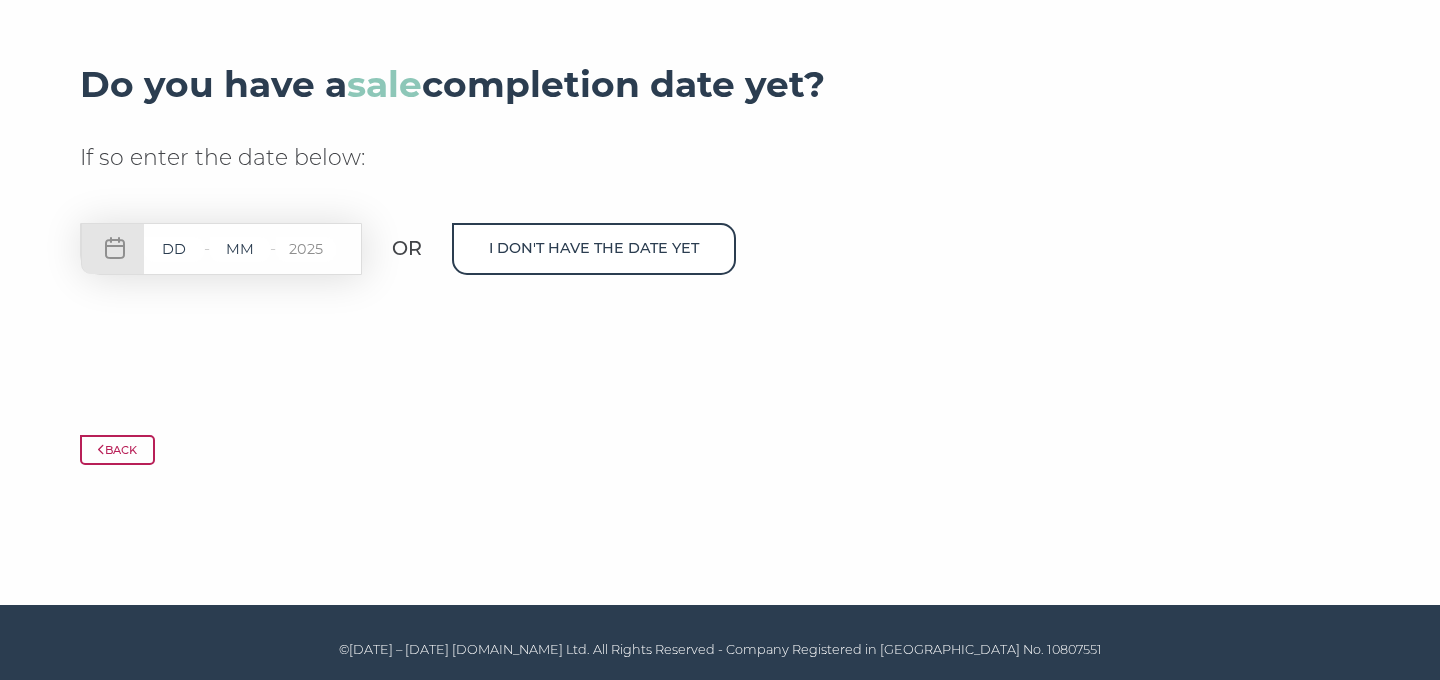 click on "-   -  2025" at bounding box center [221, 249] 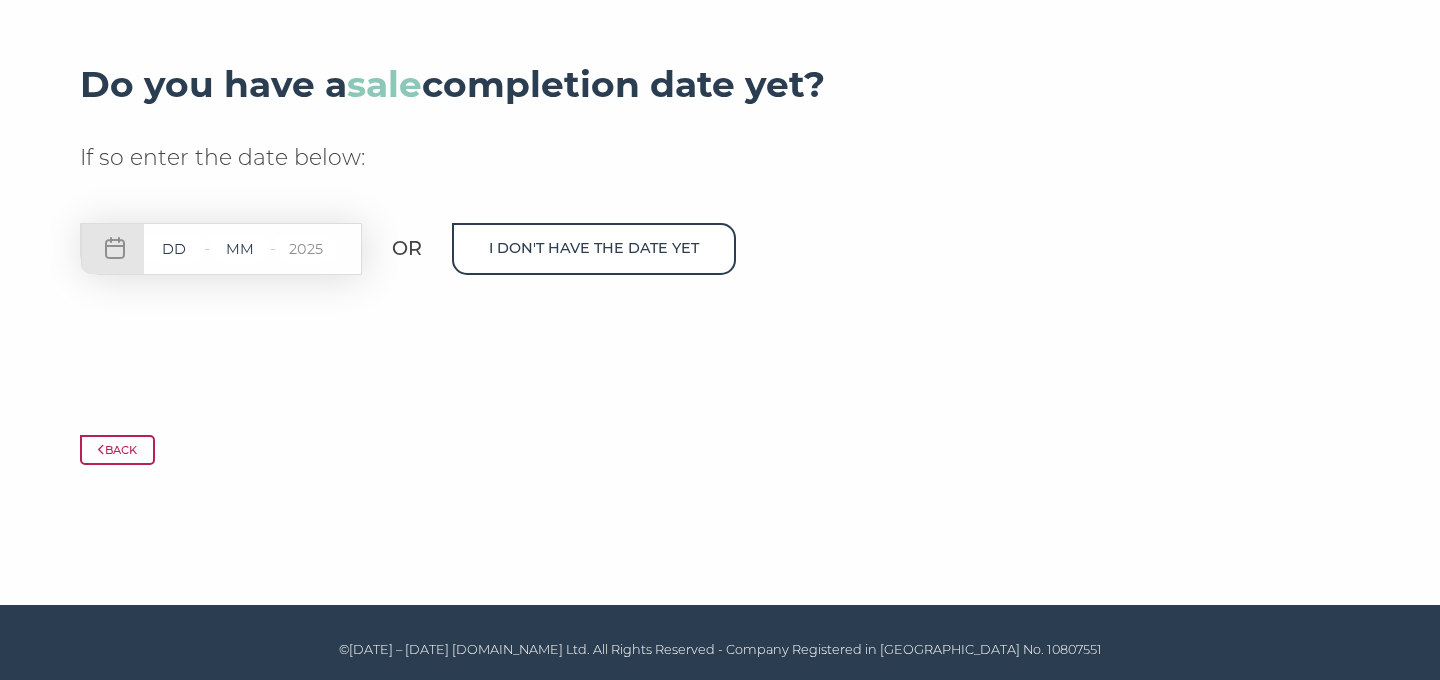 click at bounding box center (174, 249) 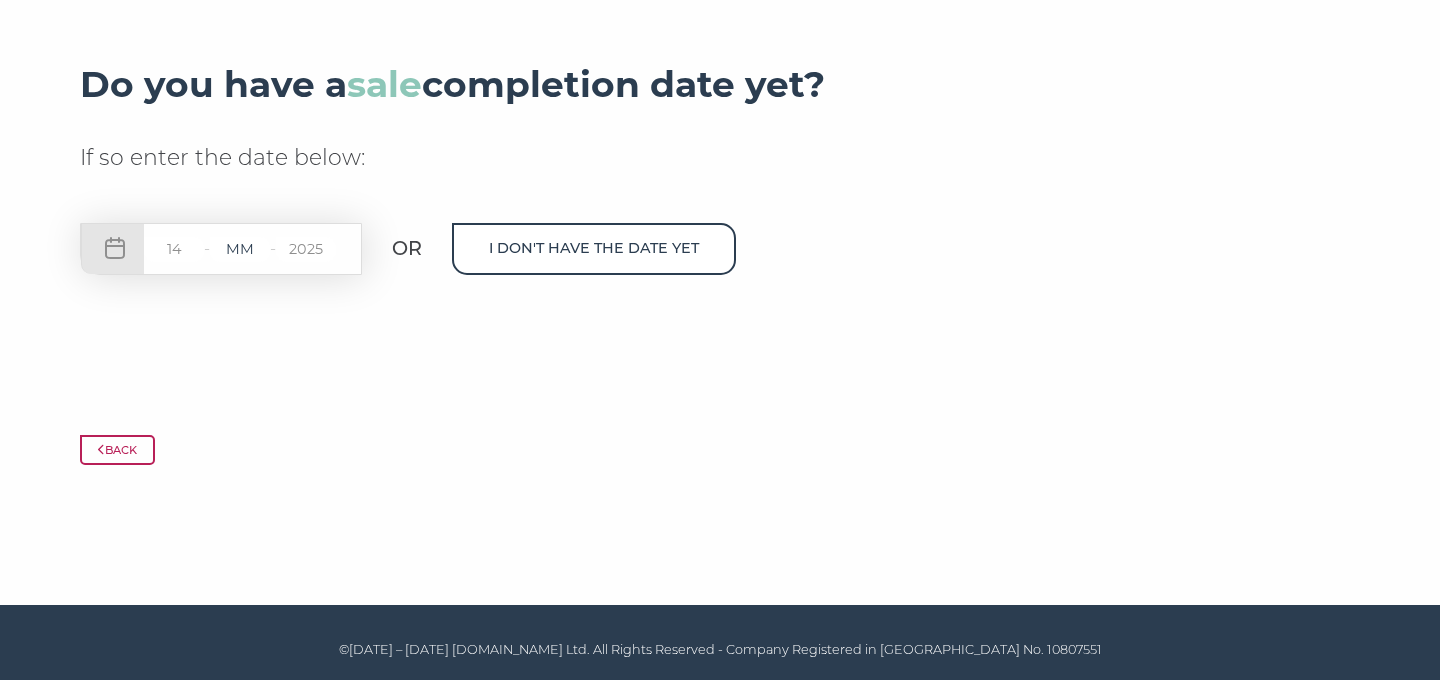 type on "14" 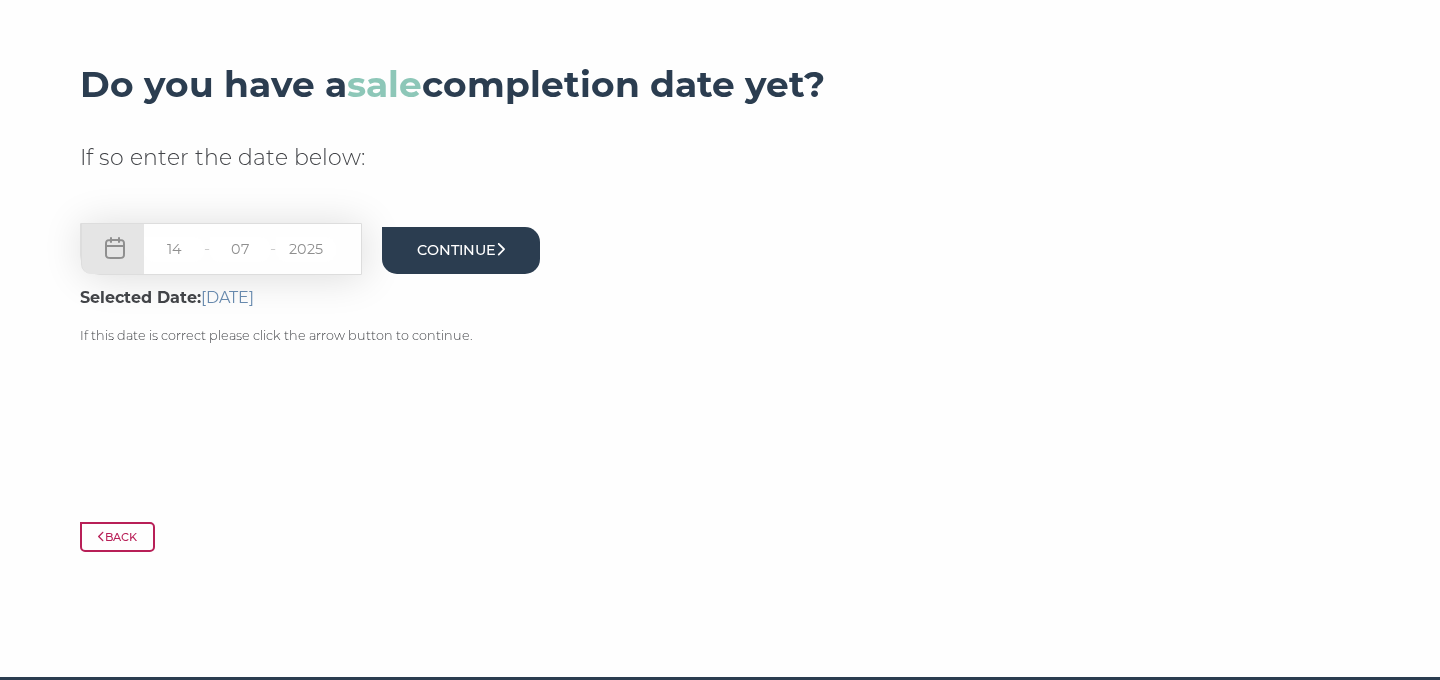 type on "07" 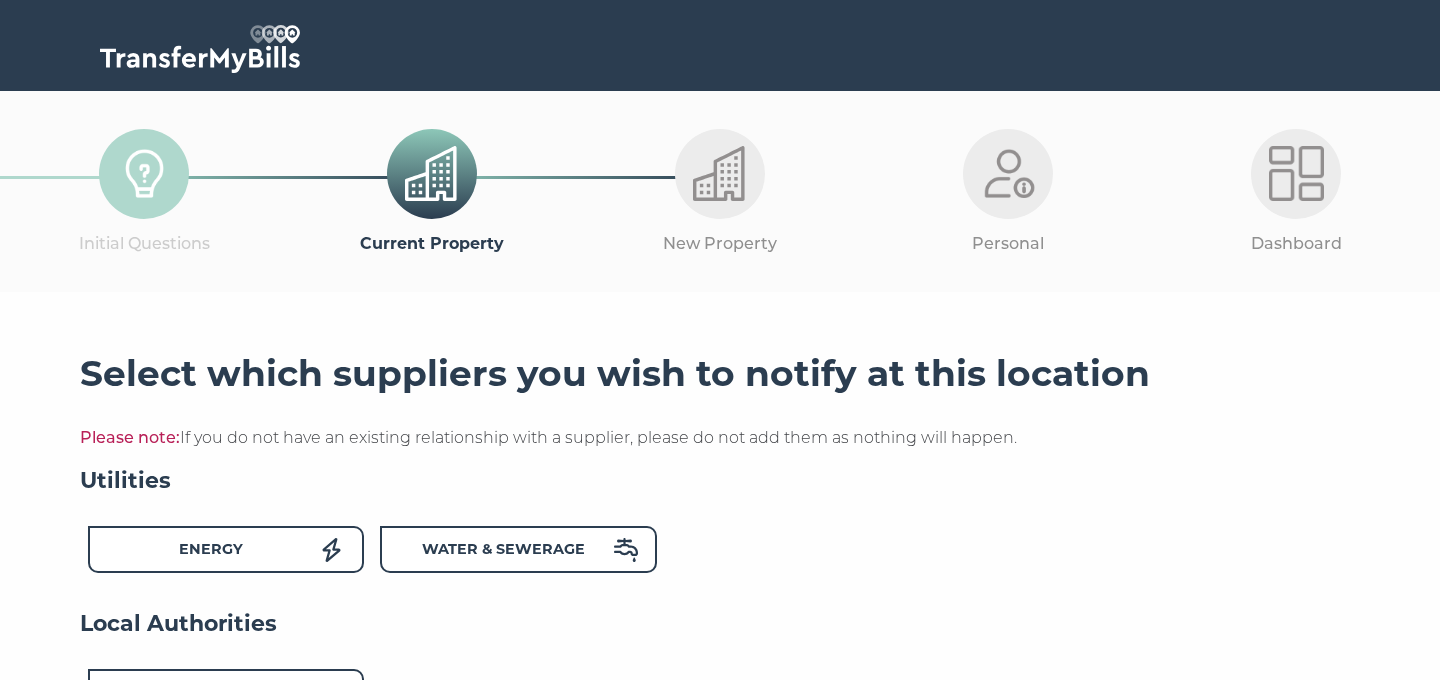 scroll, scrollTop: 0, scrollLeft: 0, axis: both 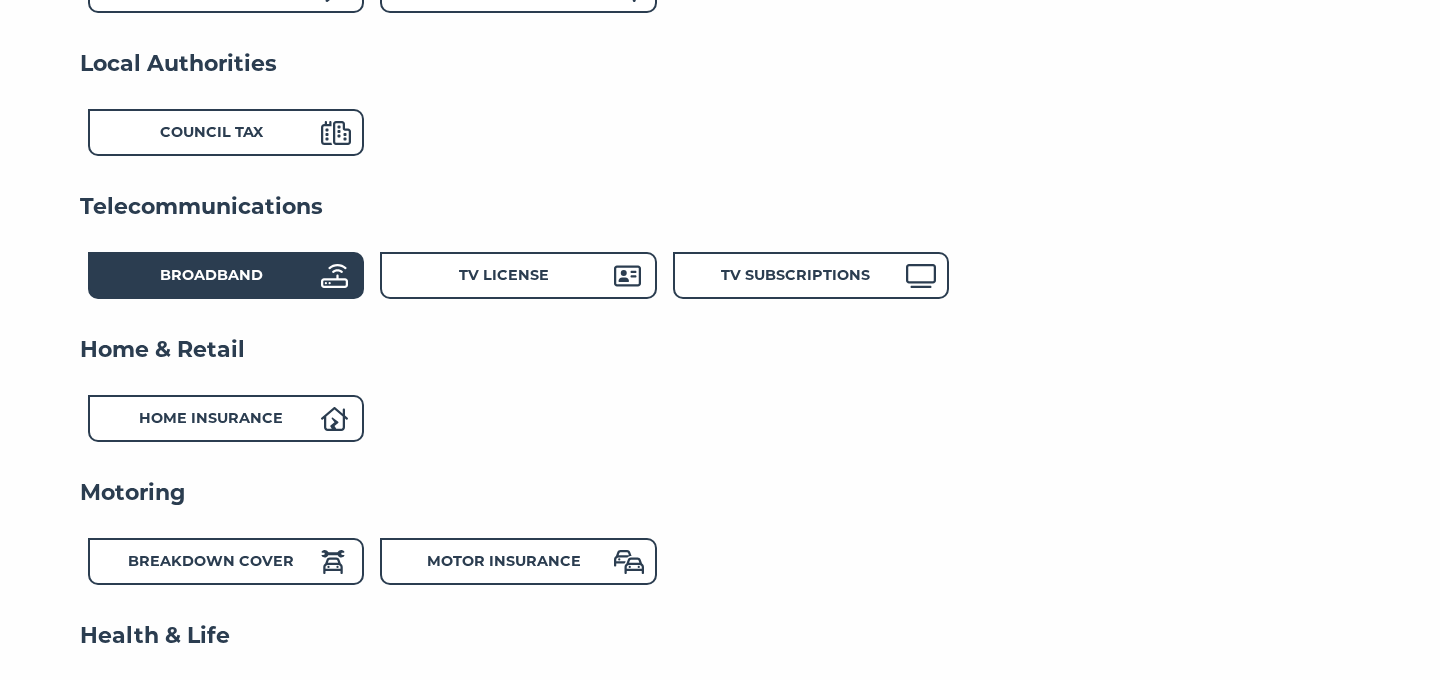 click on "Broadband" at bounding box center (211, 278) 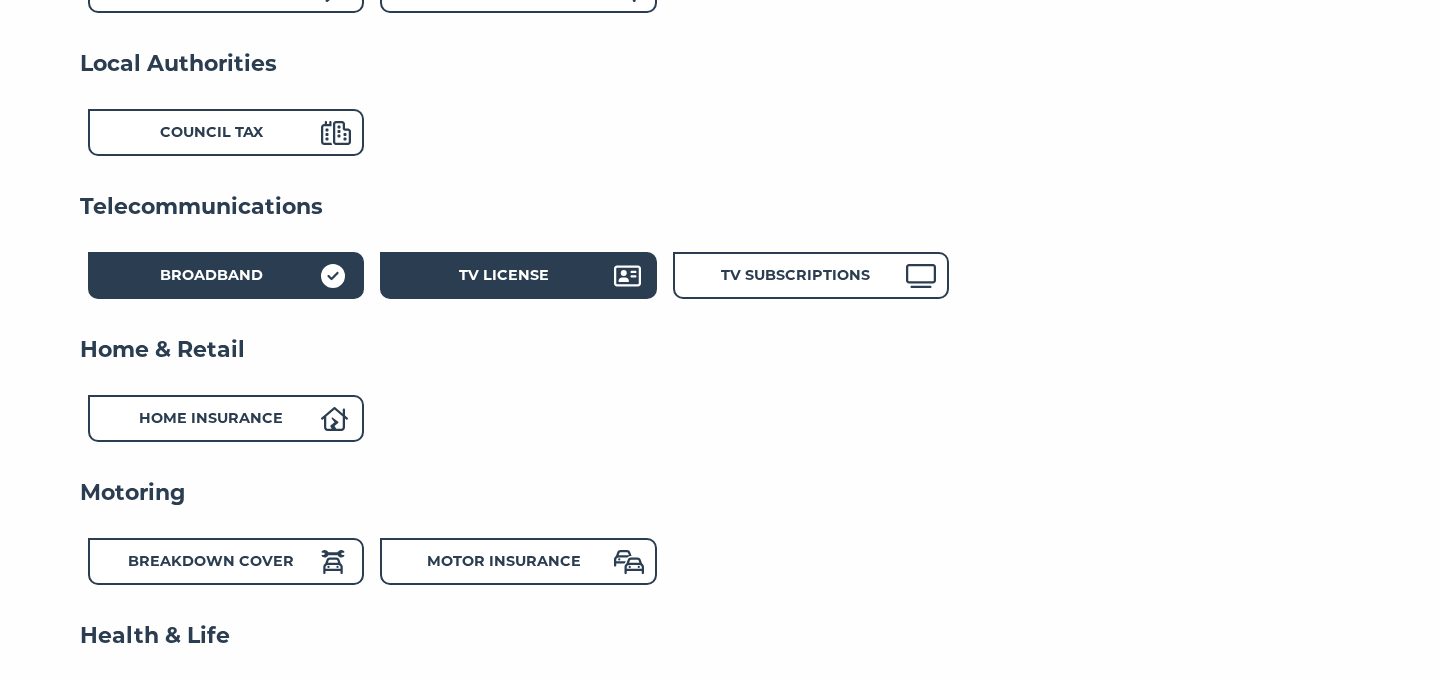 click 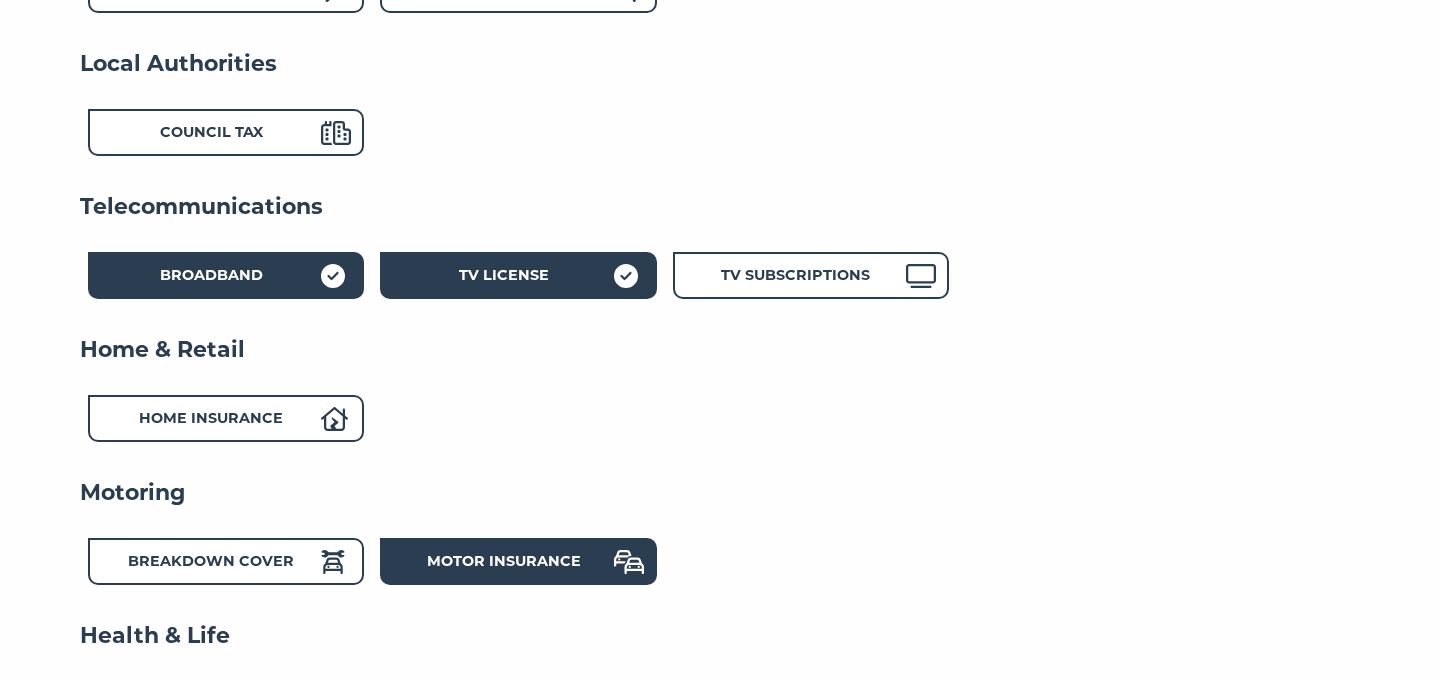 click 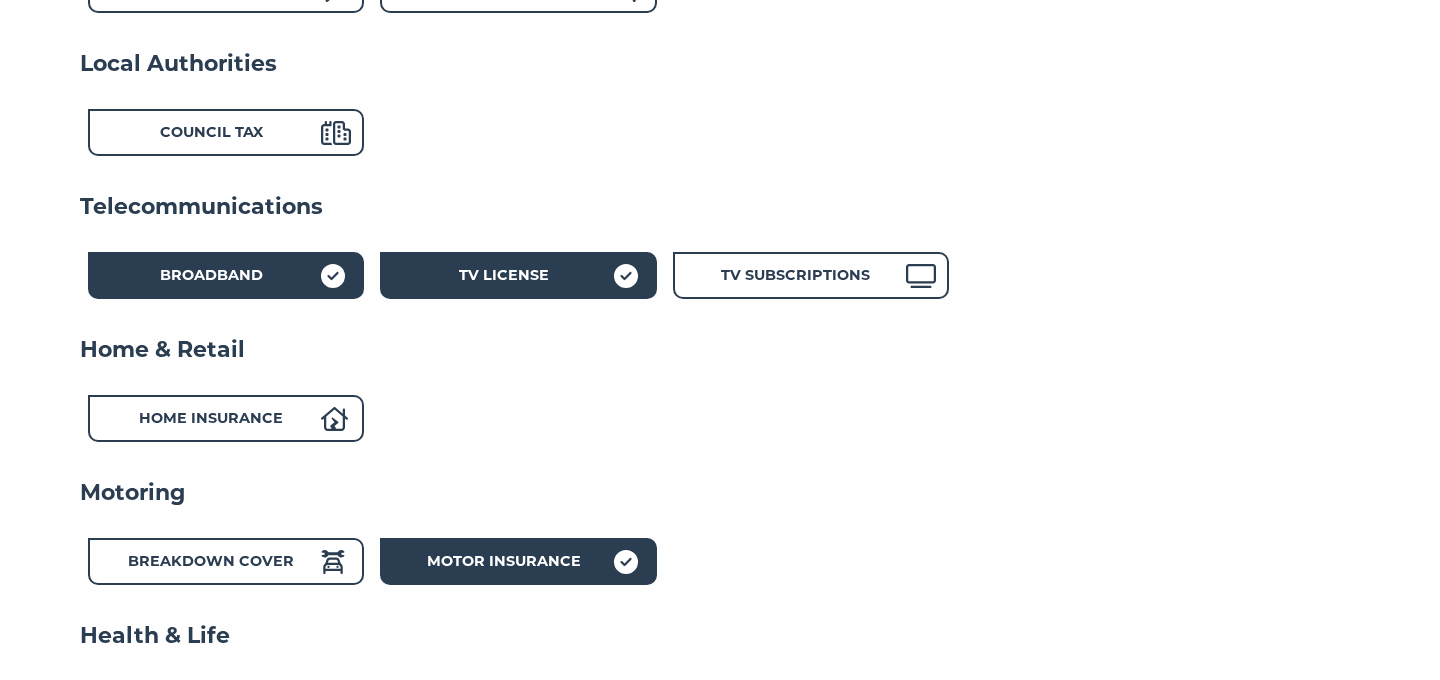 click on "Motoring" at bounding box center [720, 493] 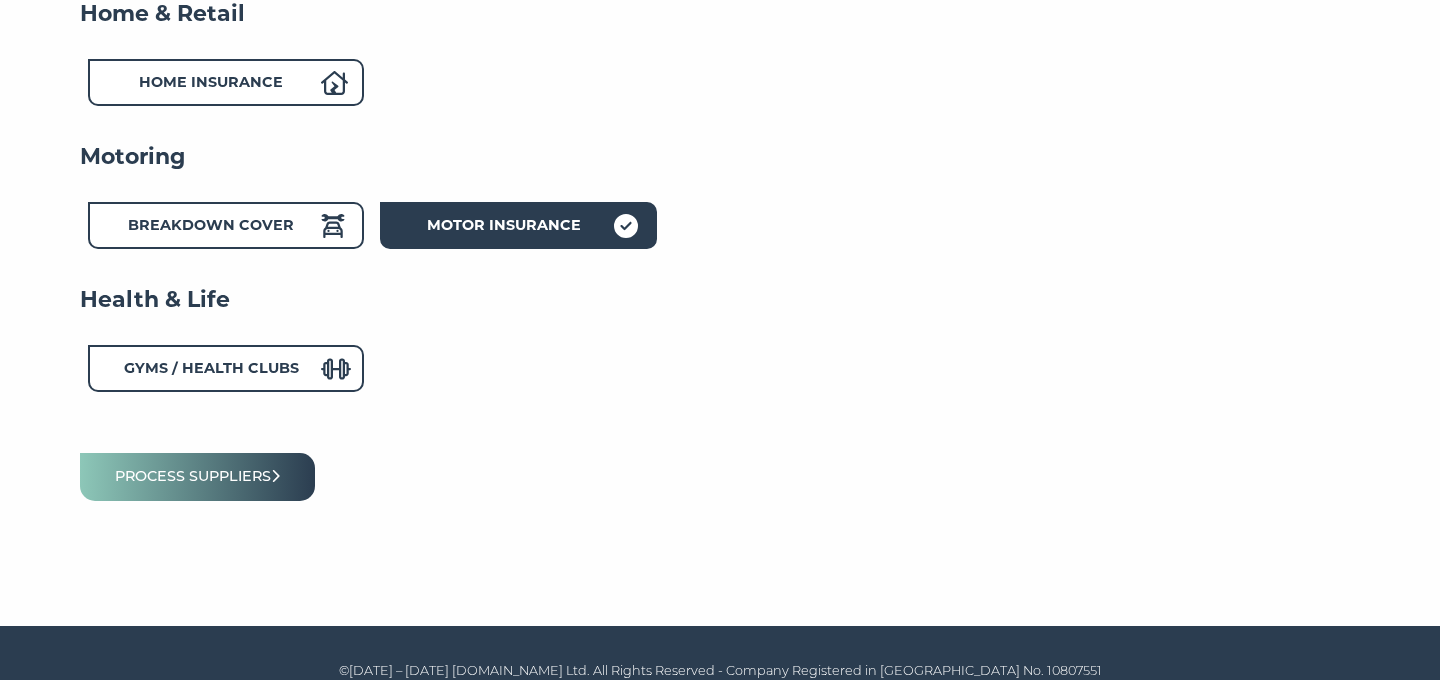 scroll, scrollTop: 917, scrollLeft: 0, axis: vertical 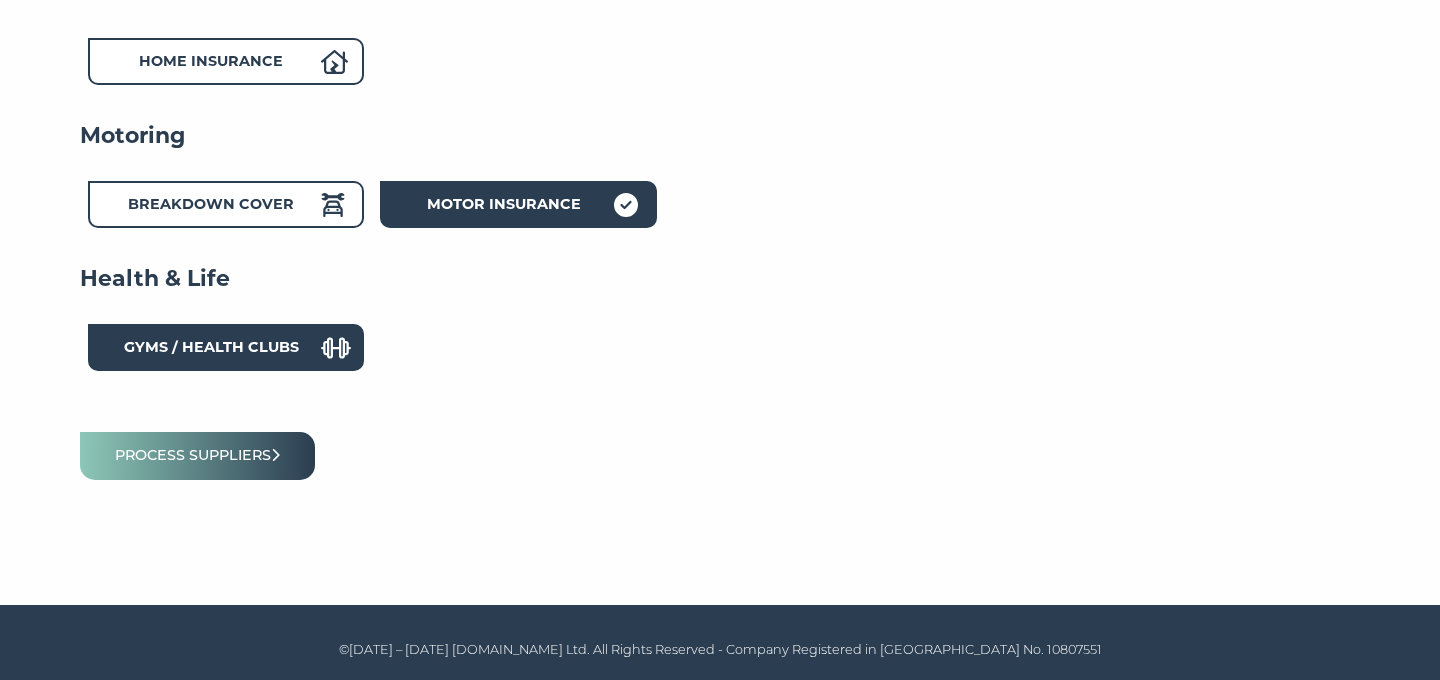 click 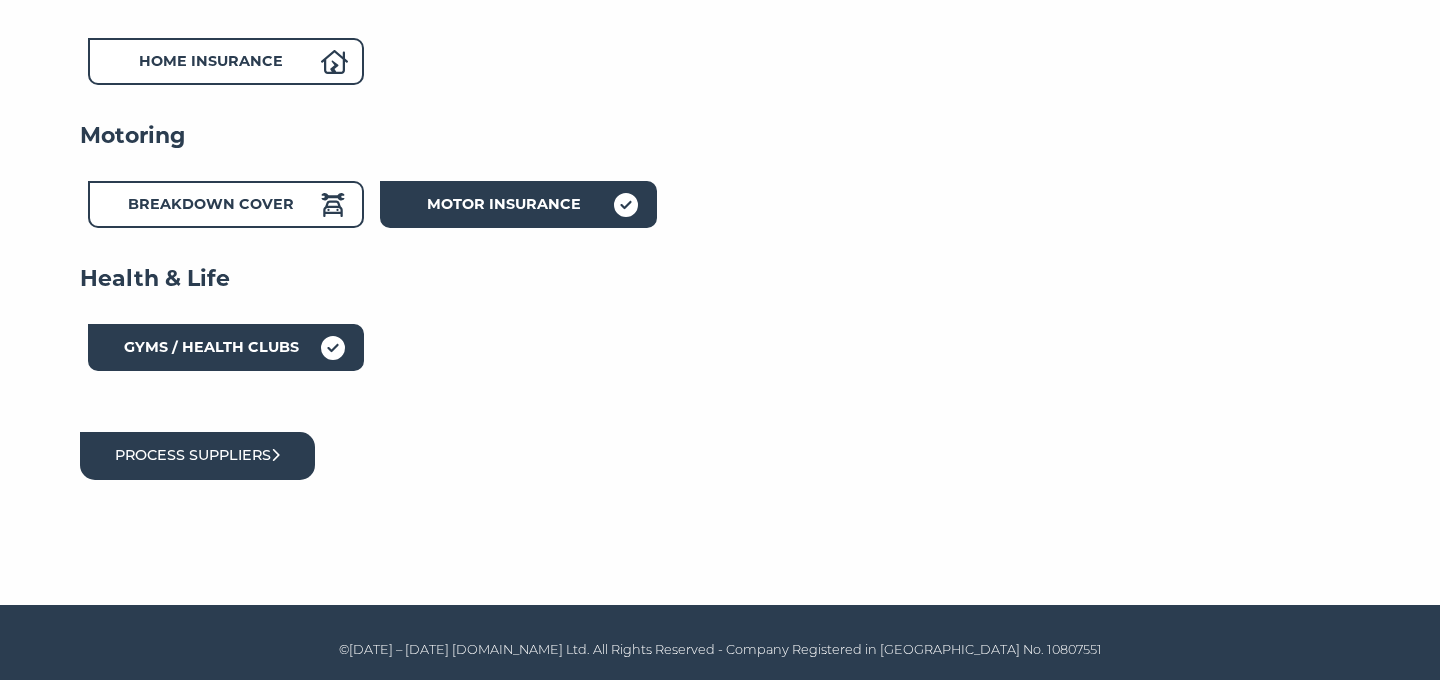 click 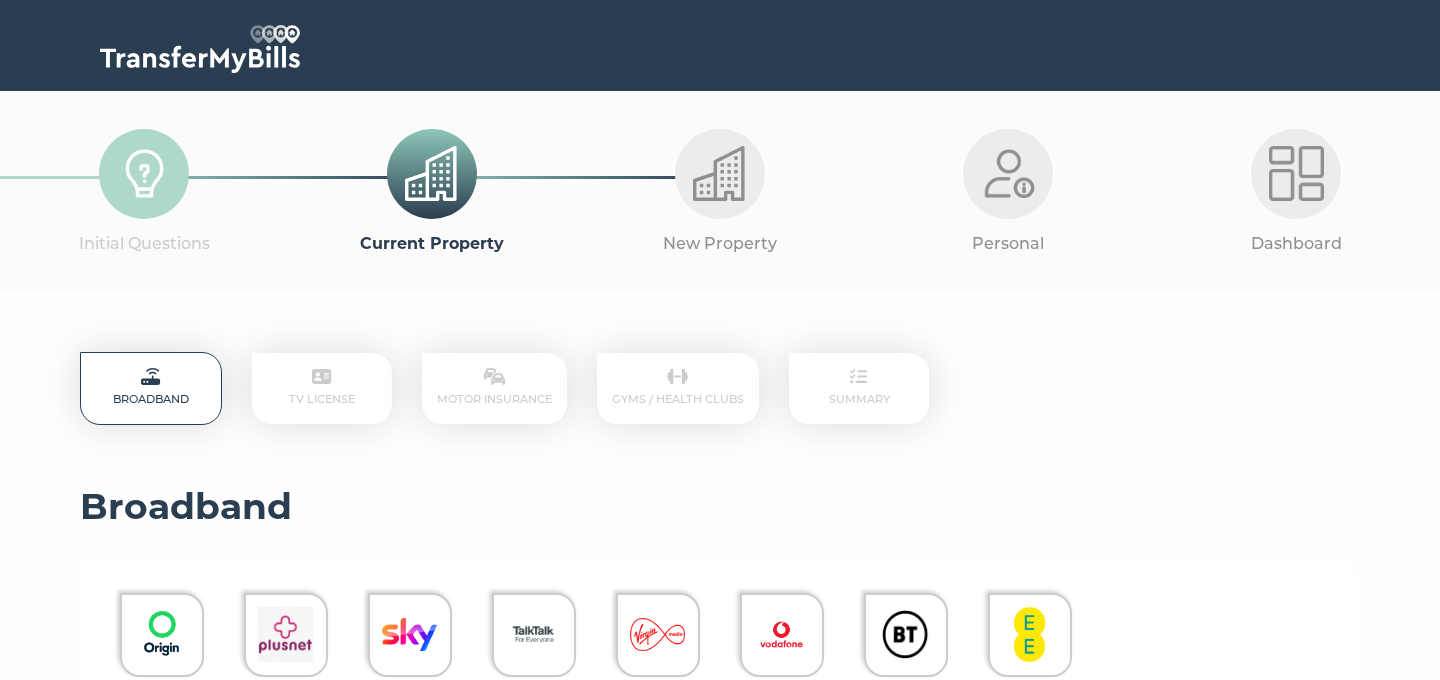 scroll, scrollTop: 0, scrollLeft: 0, axis: both 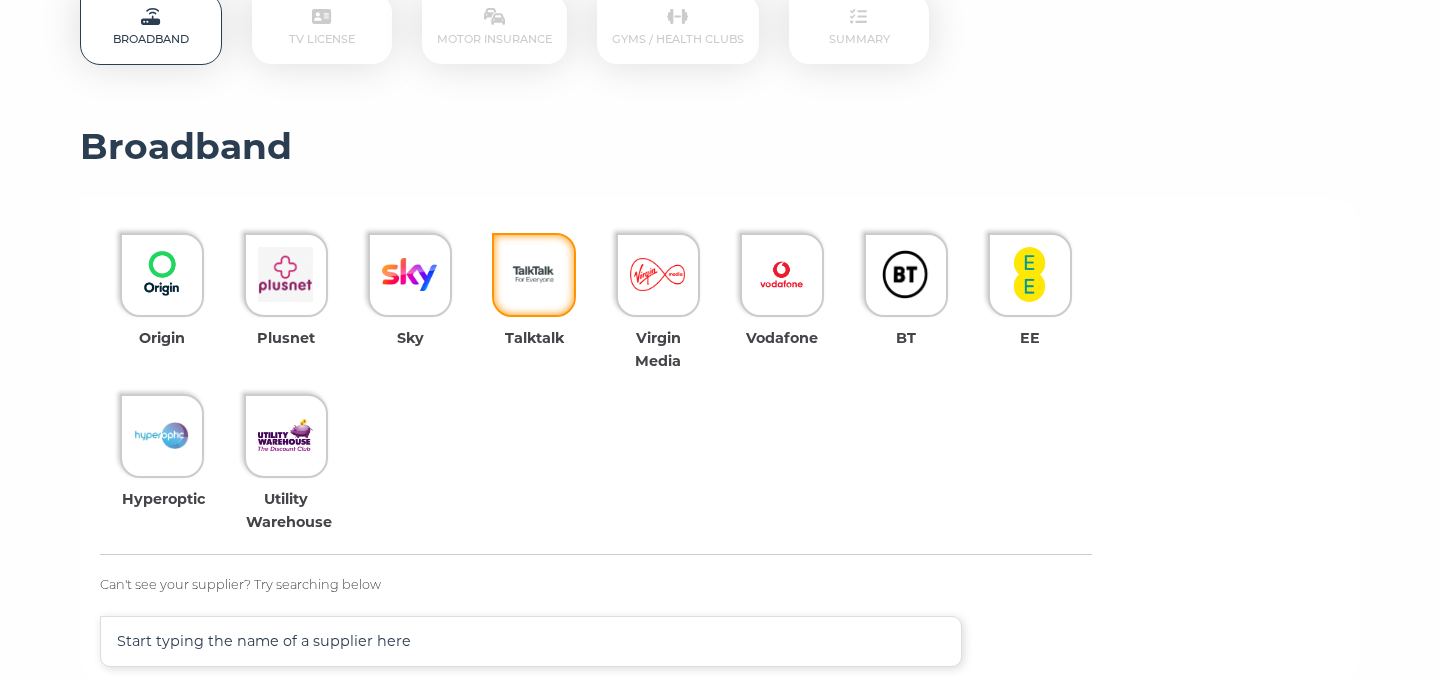 click at bounding box center (533, 274) 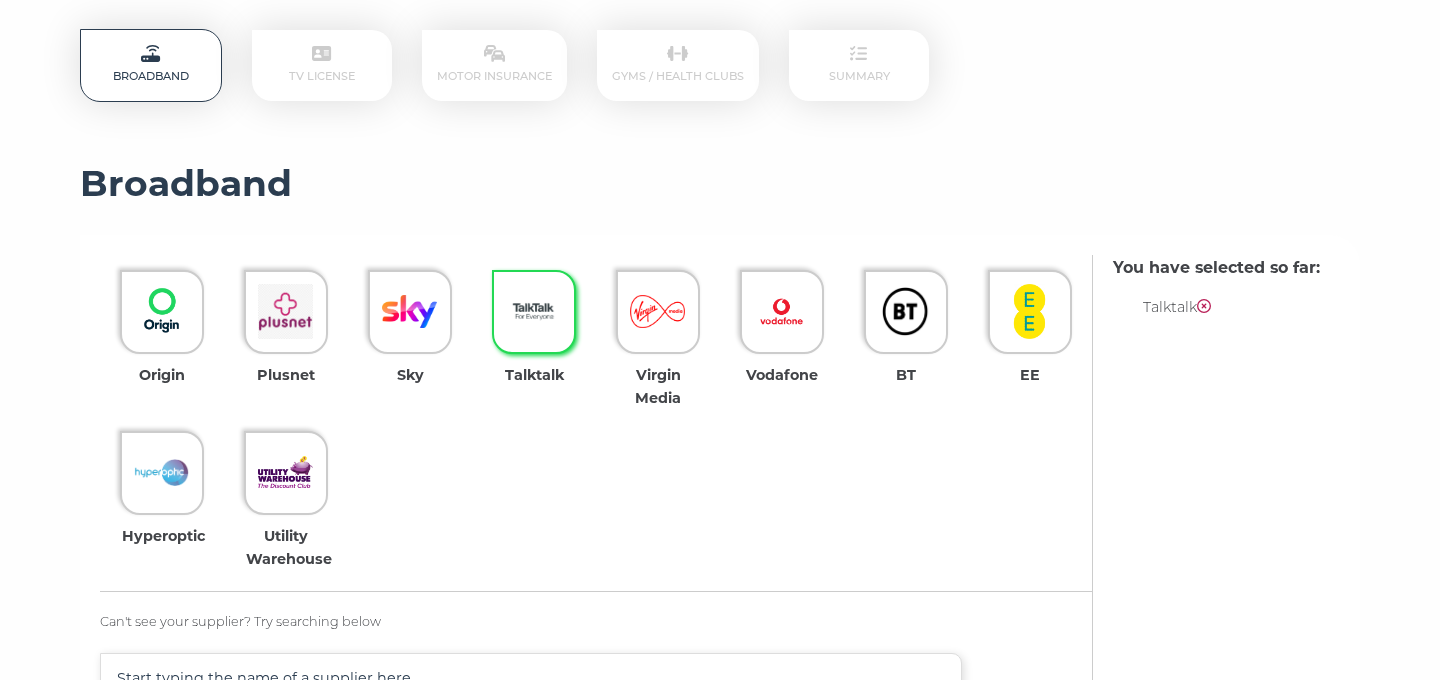 scroll, scrollTop: 320, scrollLeft: 0, axis: vertical 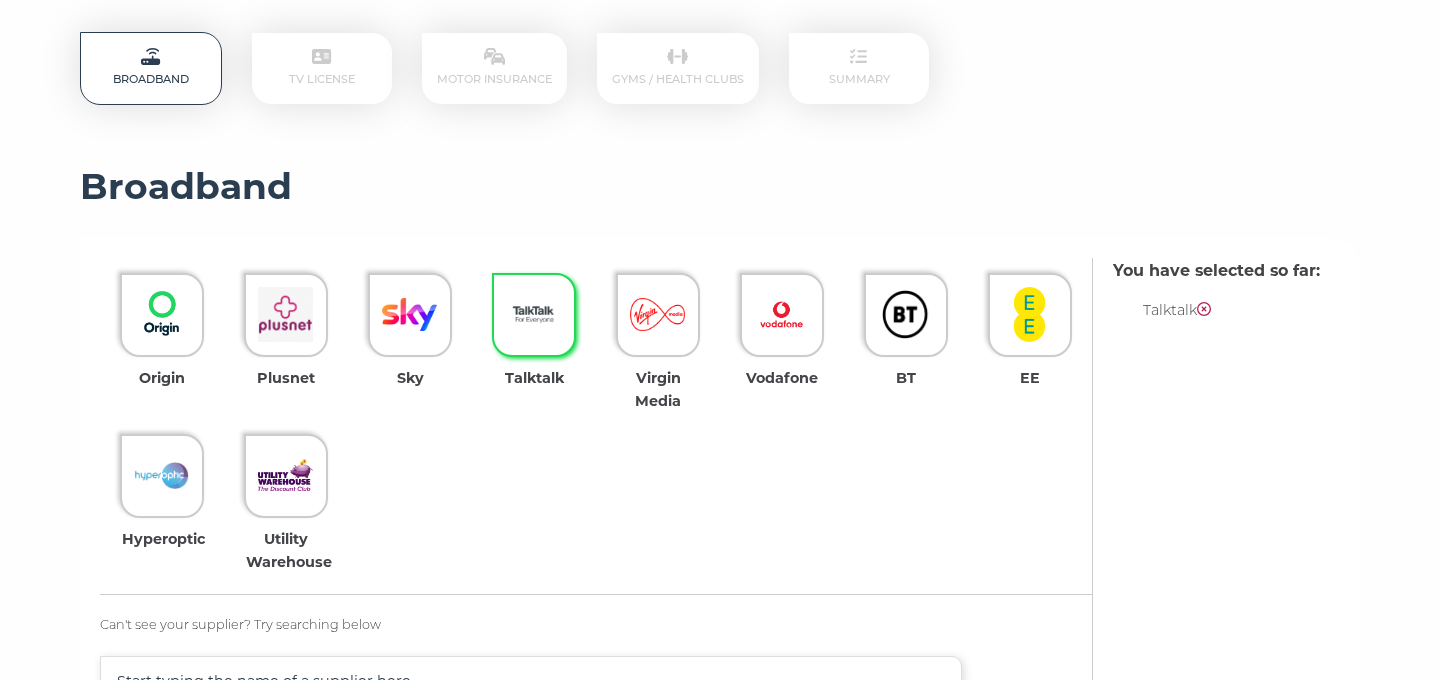 click 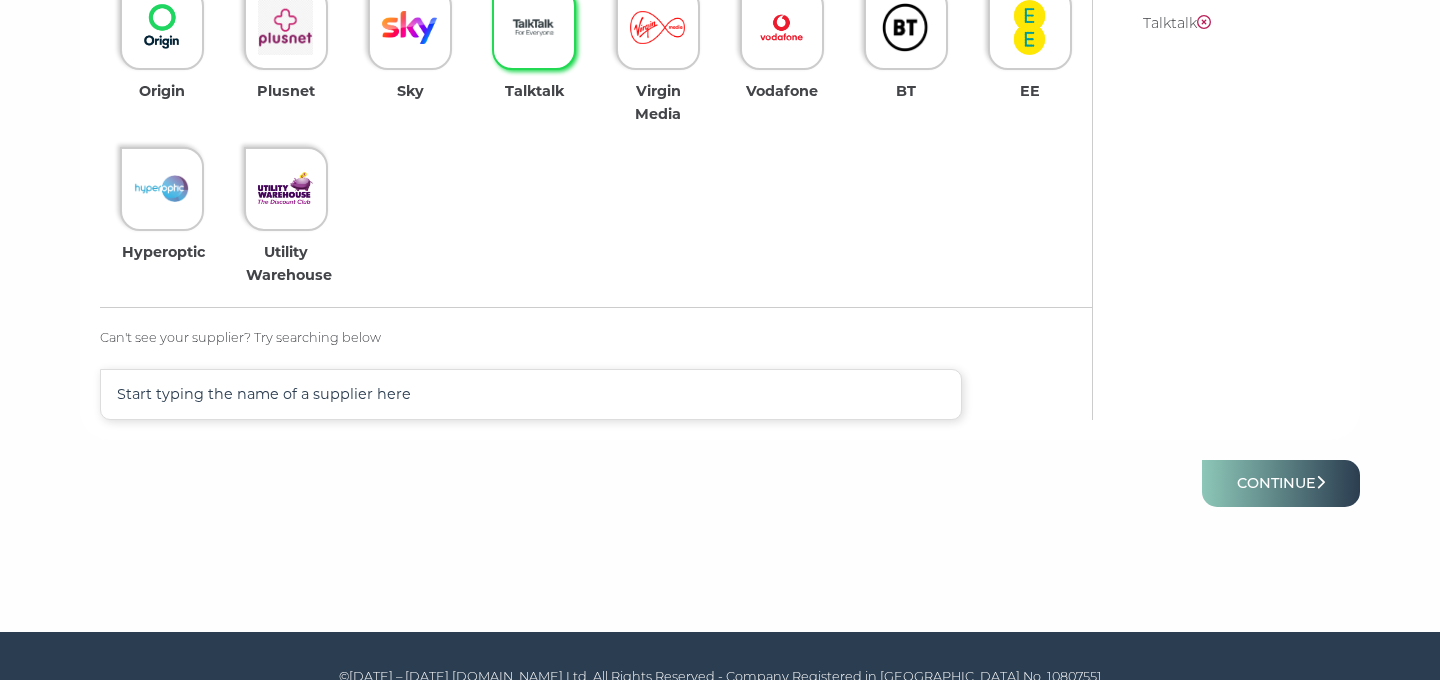 scroll, scrollTop: 635, scrollLeft: 0, axis: vertical 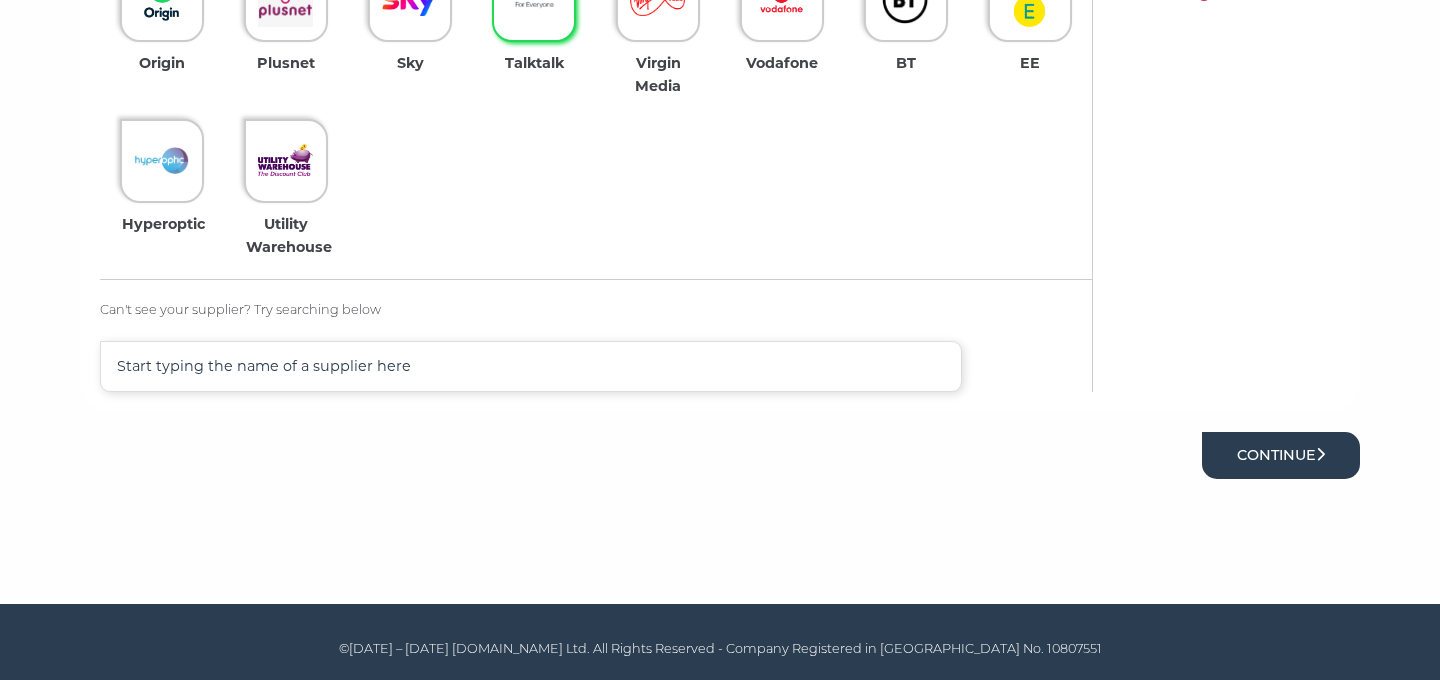 click 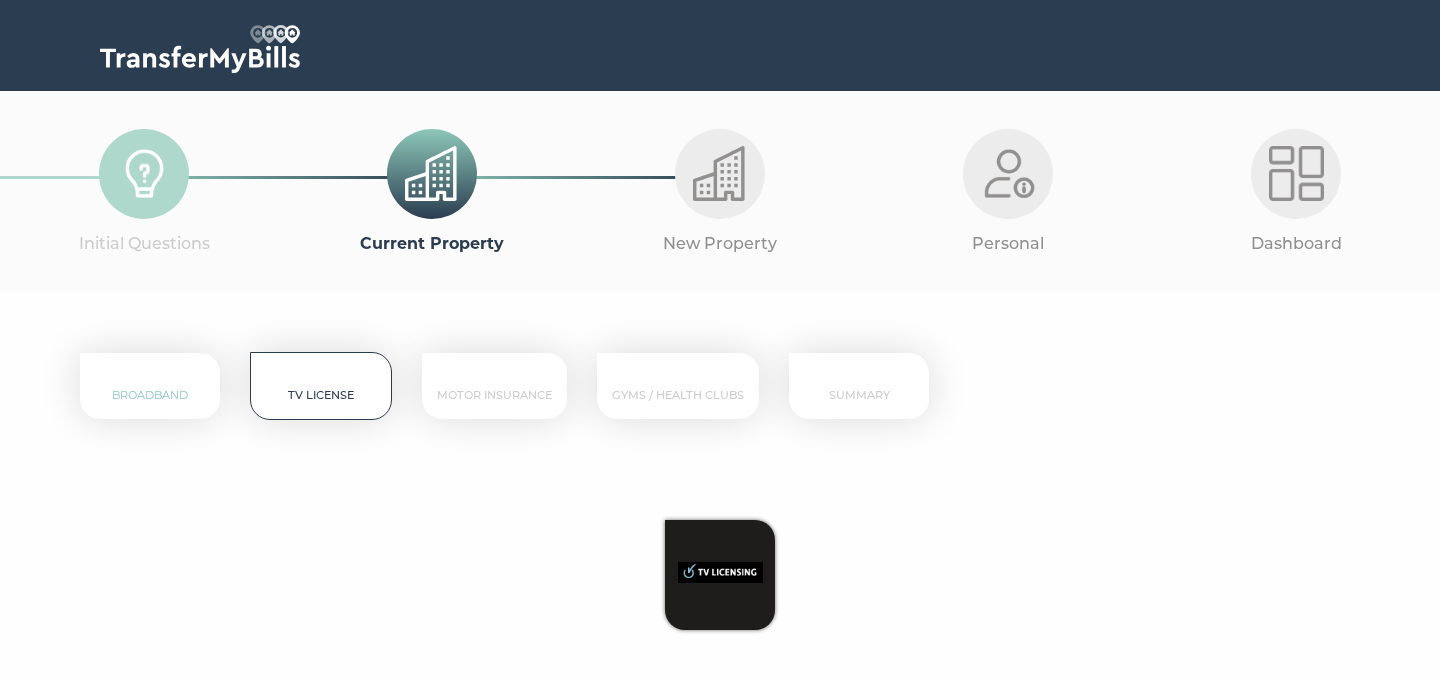 scroll, scrollTop: 0, scrollLeft: 0, axis: both 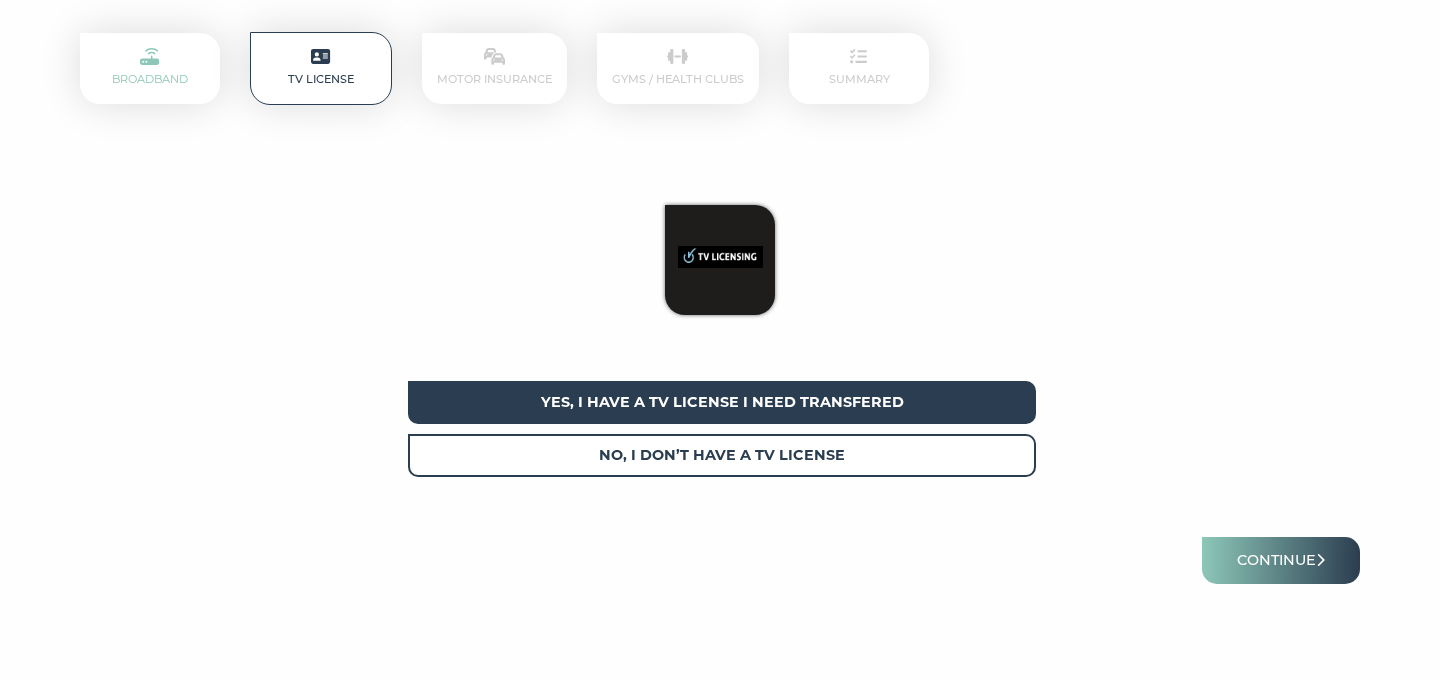 click on "Yes, I have a tv license I need transfered" at bounding box center [722, 402] 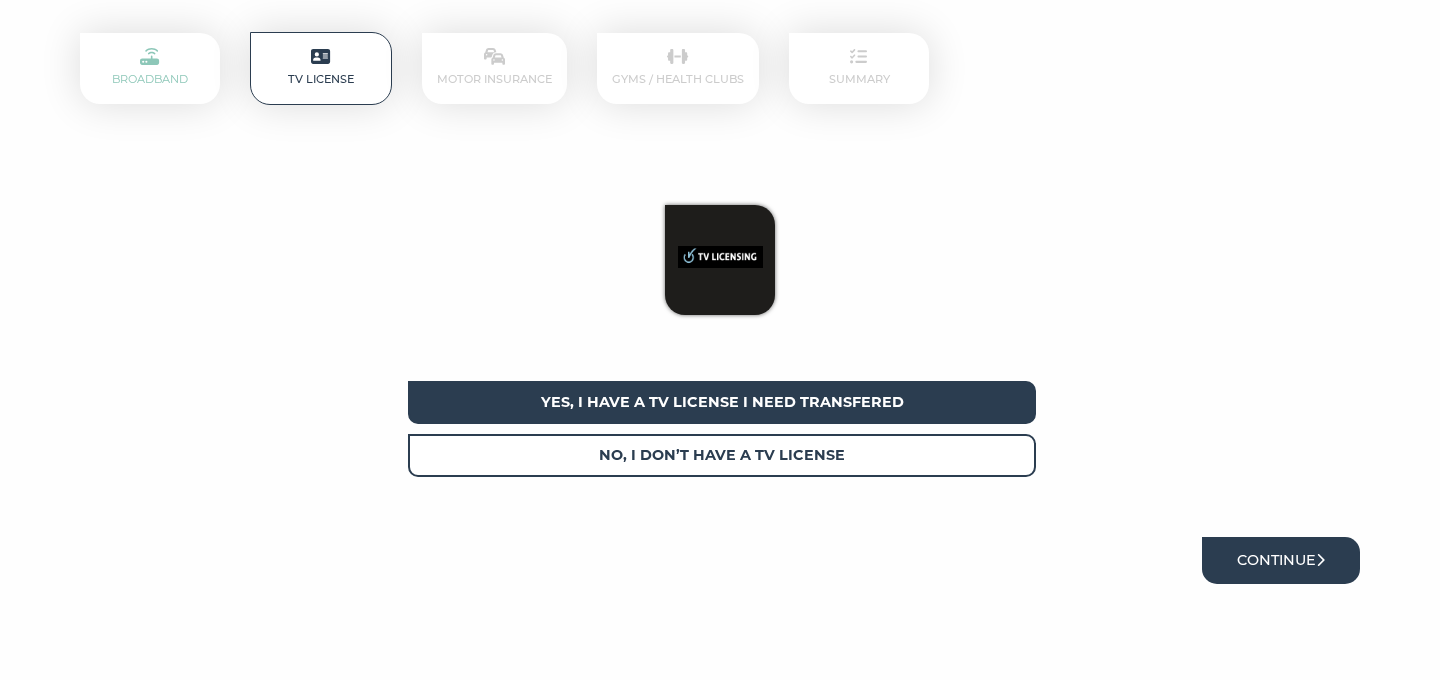 click on "Continue" at bounding box center (1281, 560) 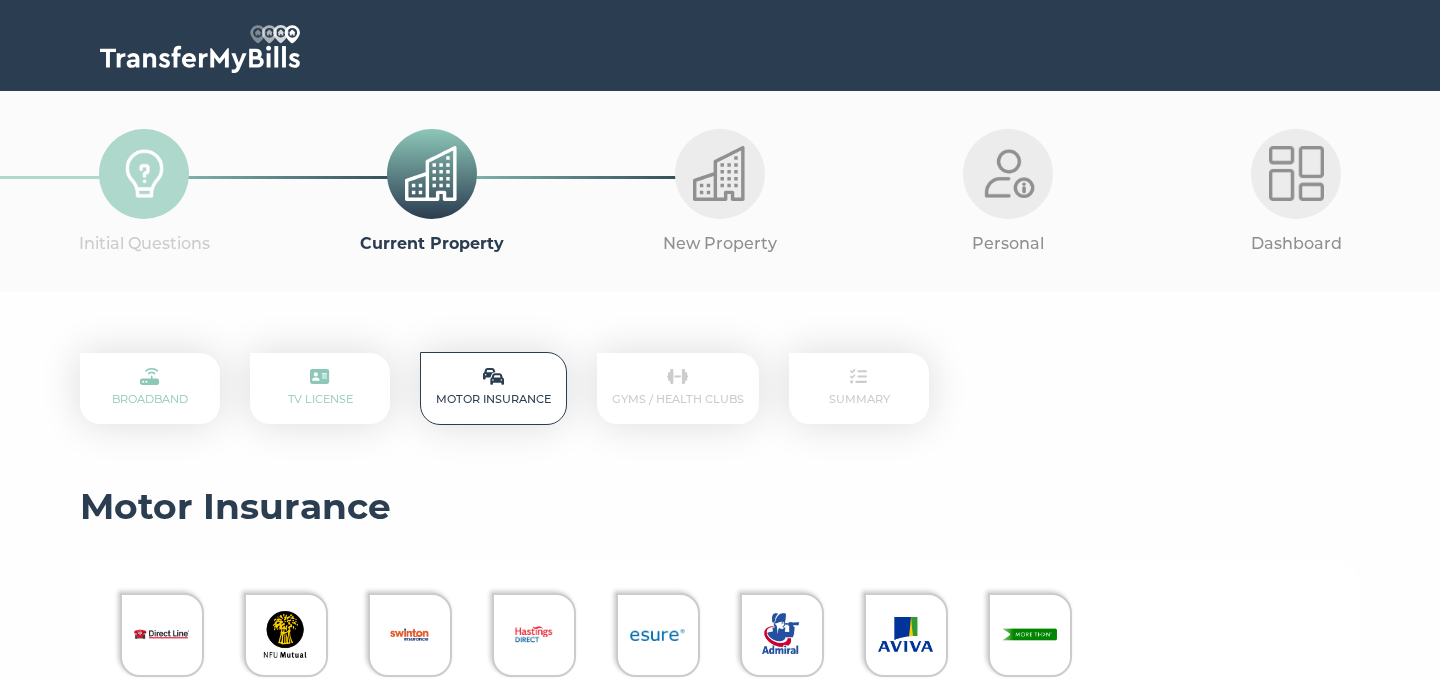 scroll, scrollTop: 0, scrollLeft: 0, axis: both 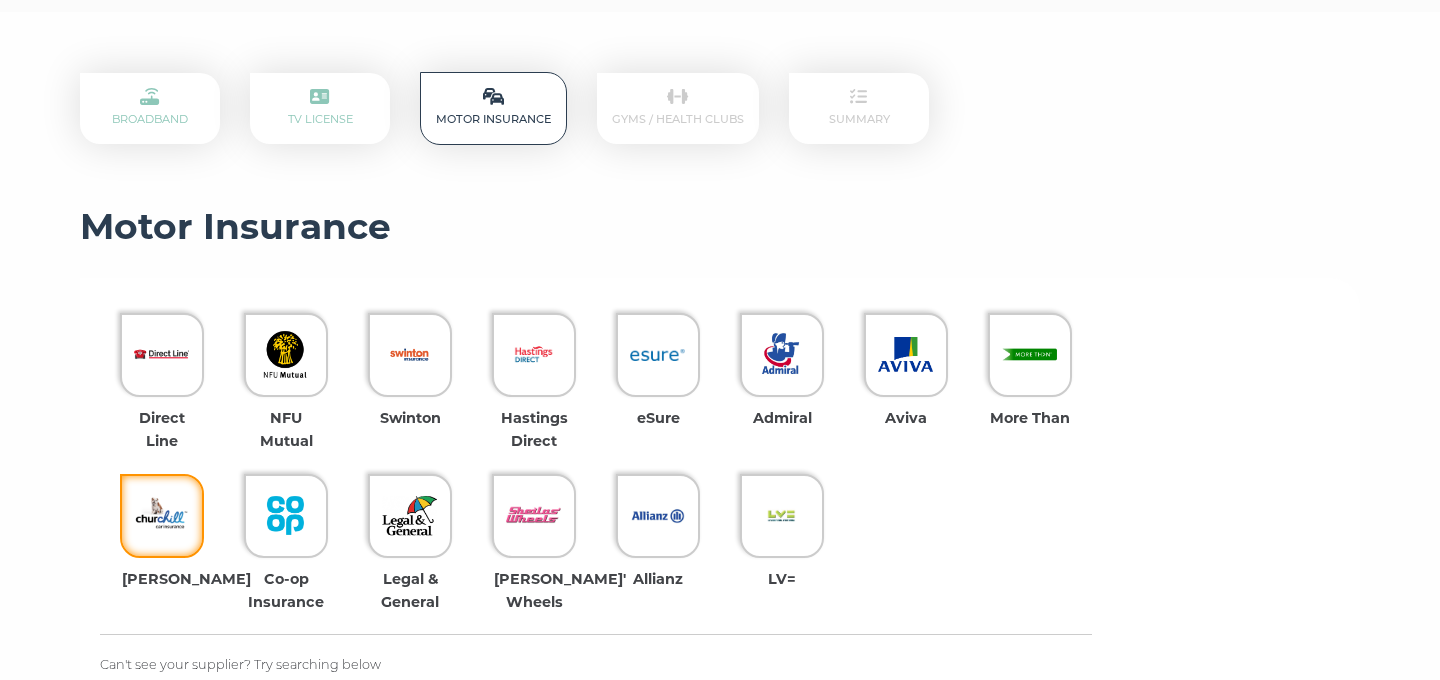 click at bounding box center [161, 515] 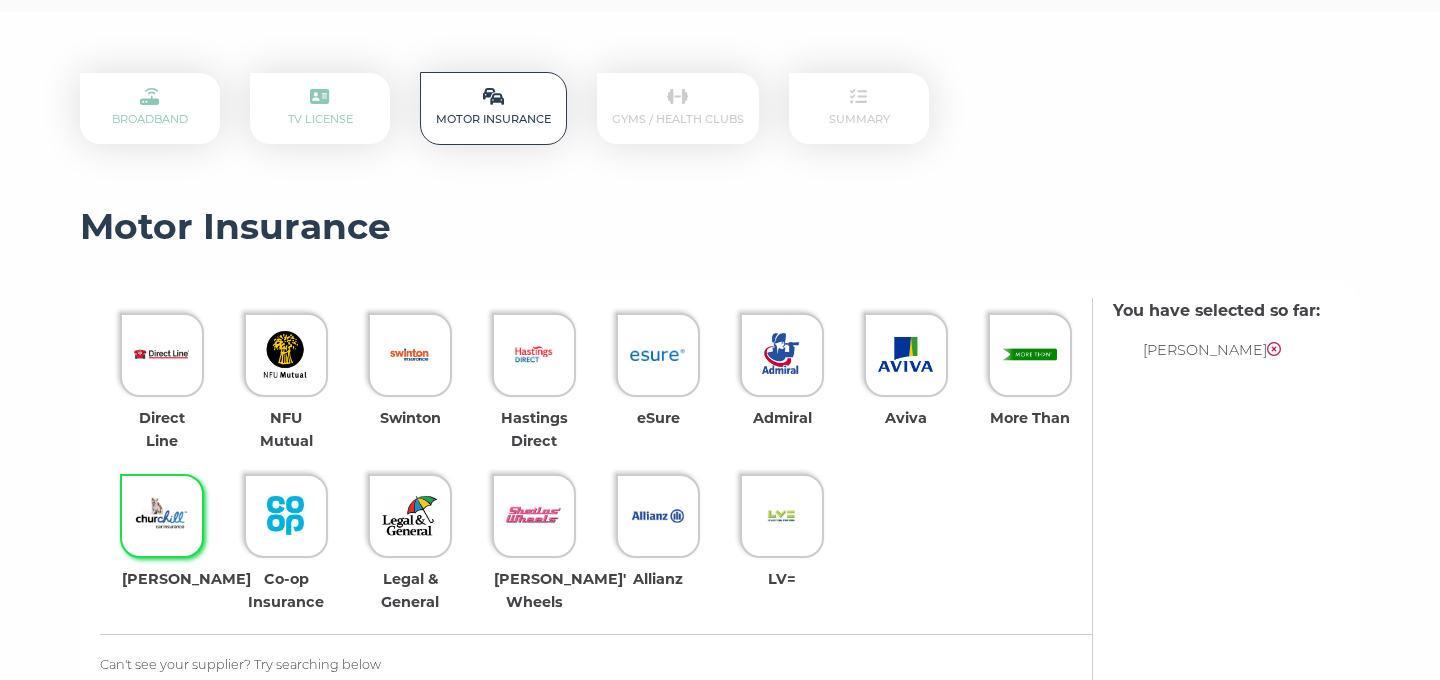 click on "You have selected so far:  [PERSON_NAME]" at bounding box center (1206, 522) 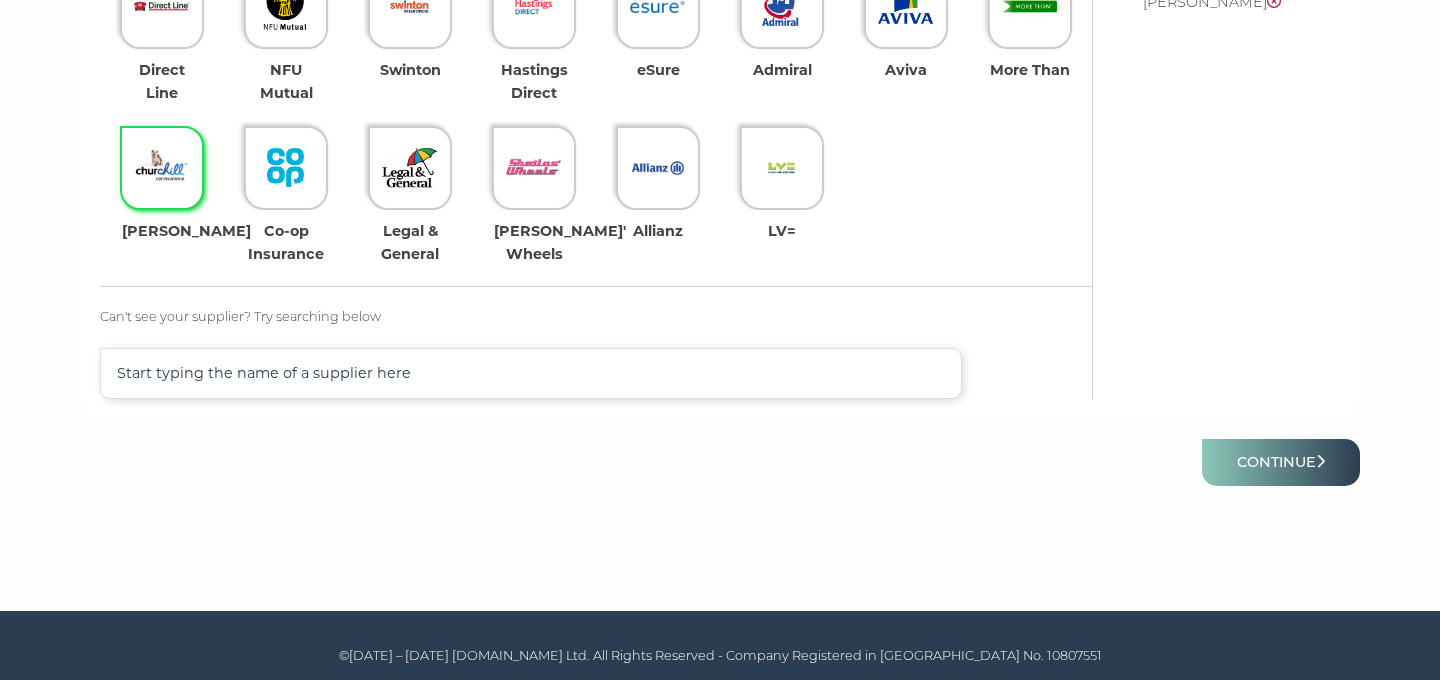 scroll, scrollTop: 635, scrollLeft: 0, axis: vertical 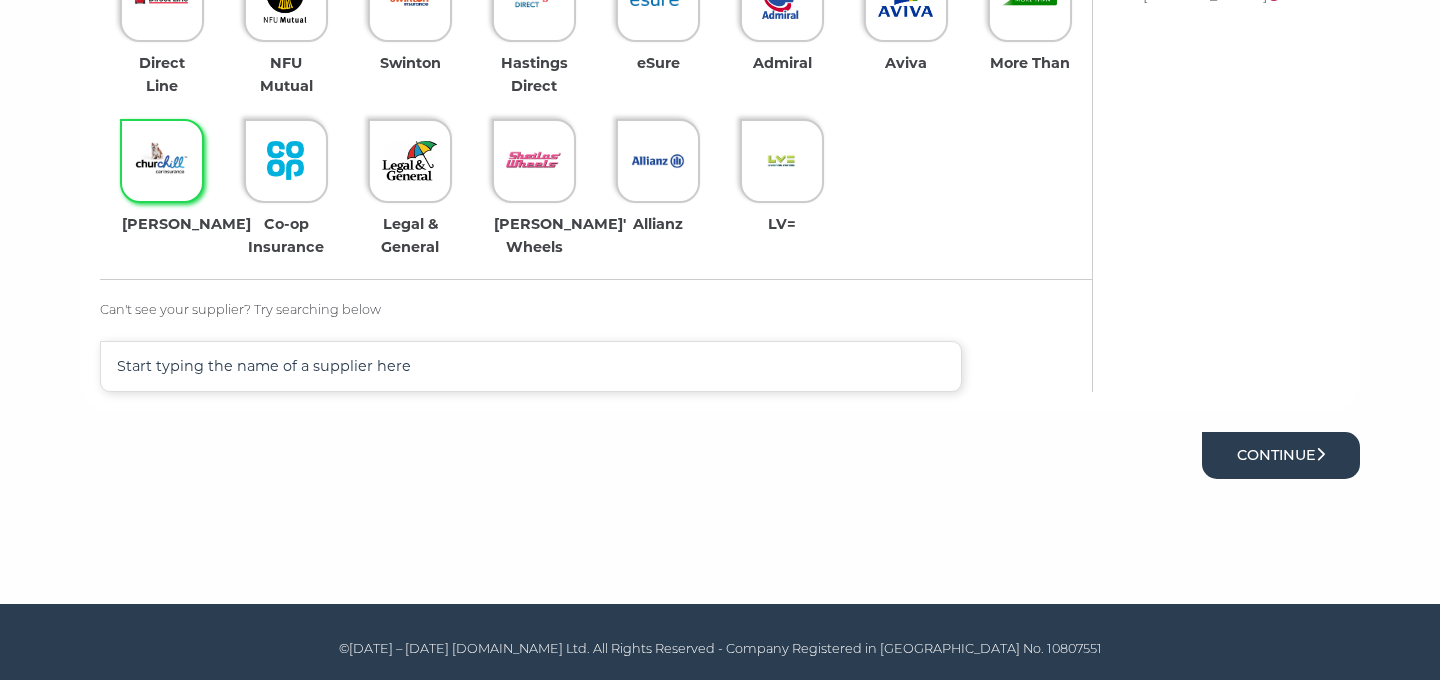 click on "Continue" at bounding box center (1281, 455) 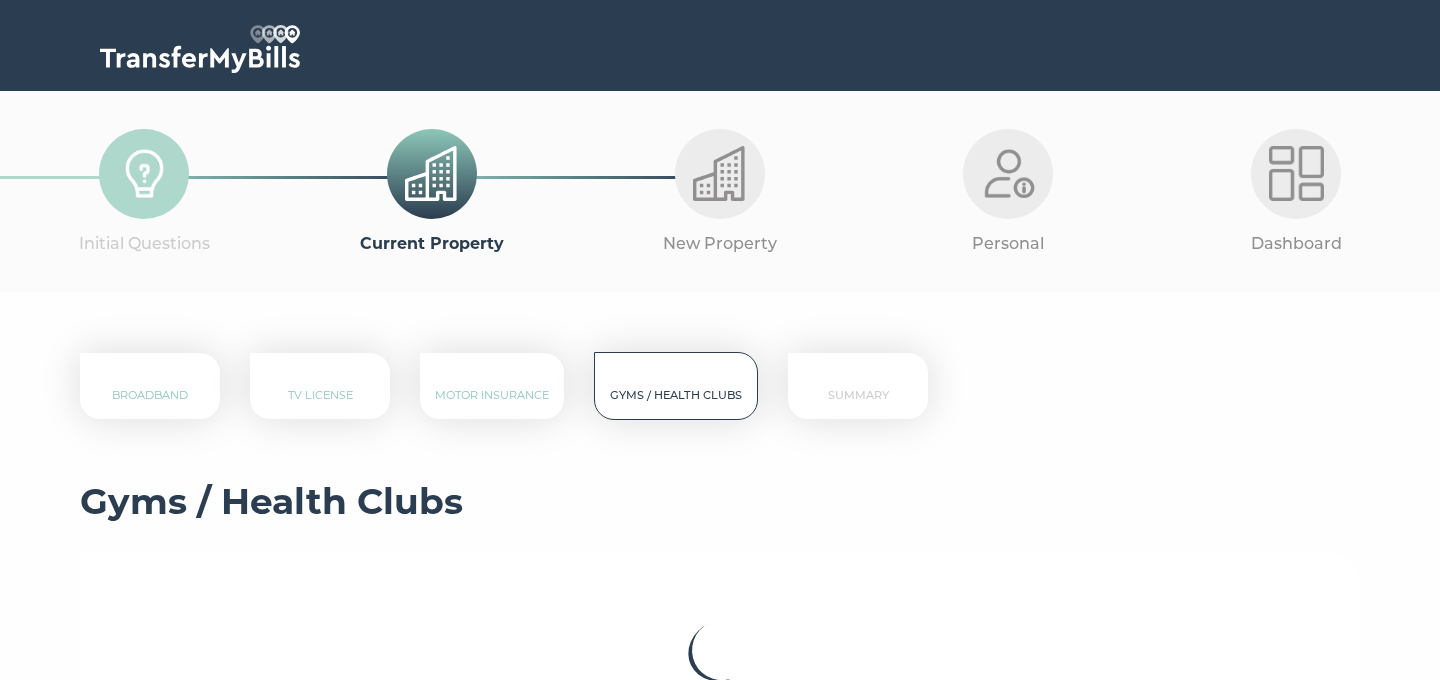 scroll, scrollTop: 0, scrollLeft: 0, axis: both 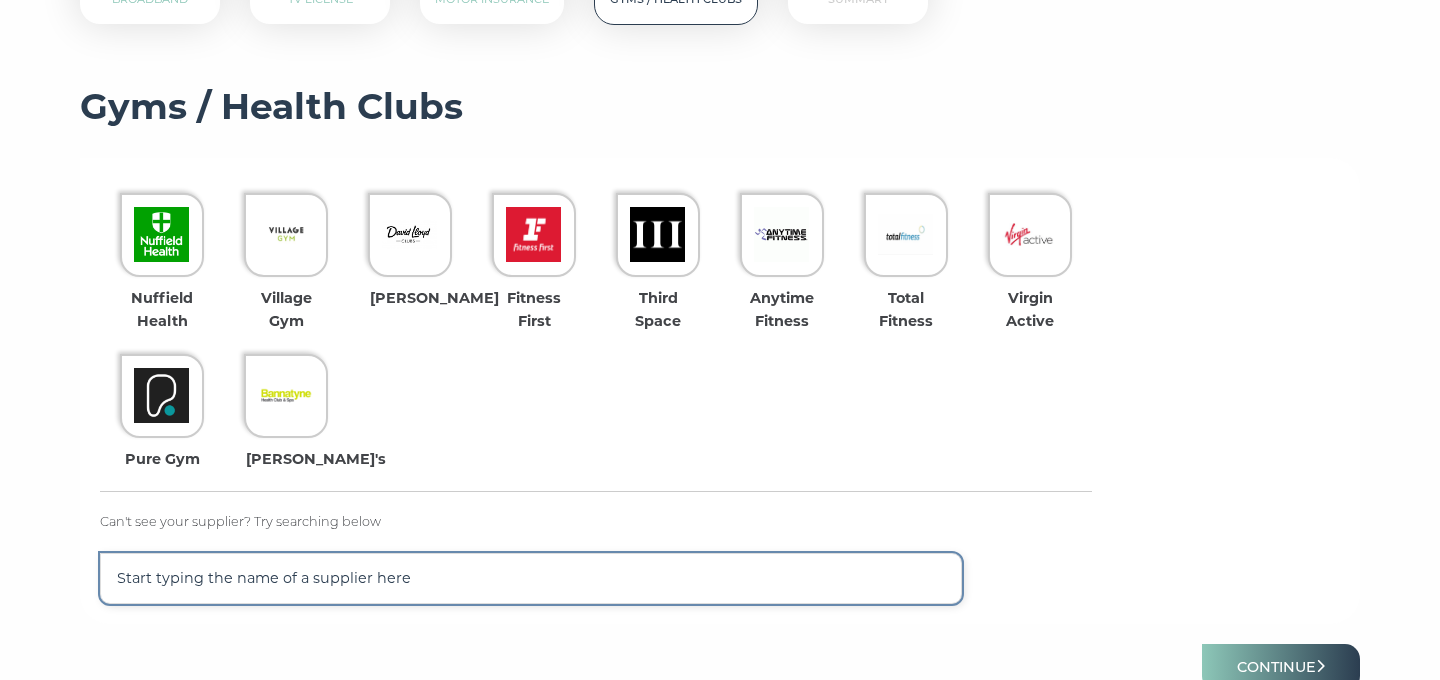 click at bounding box center [531, 578] 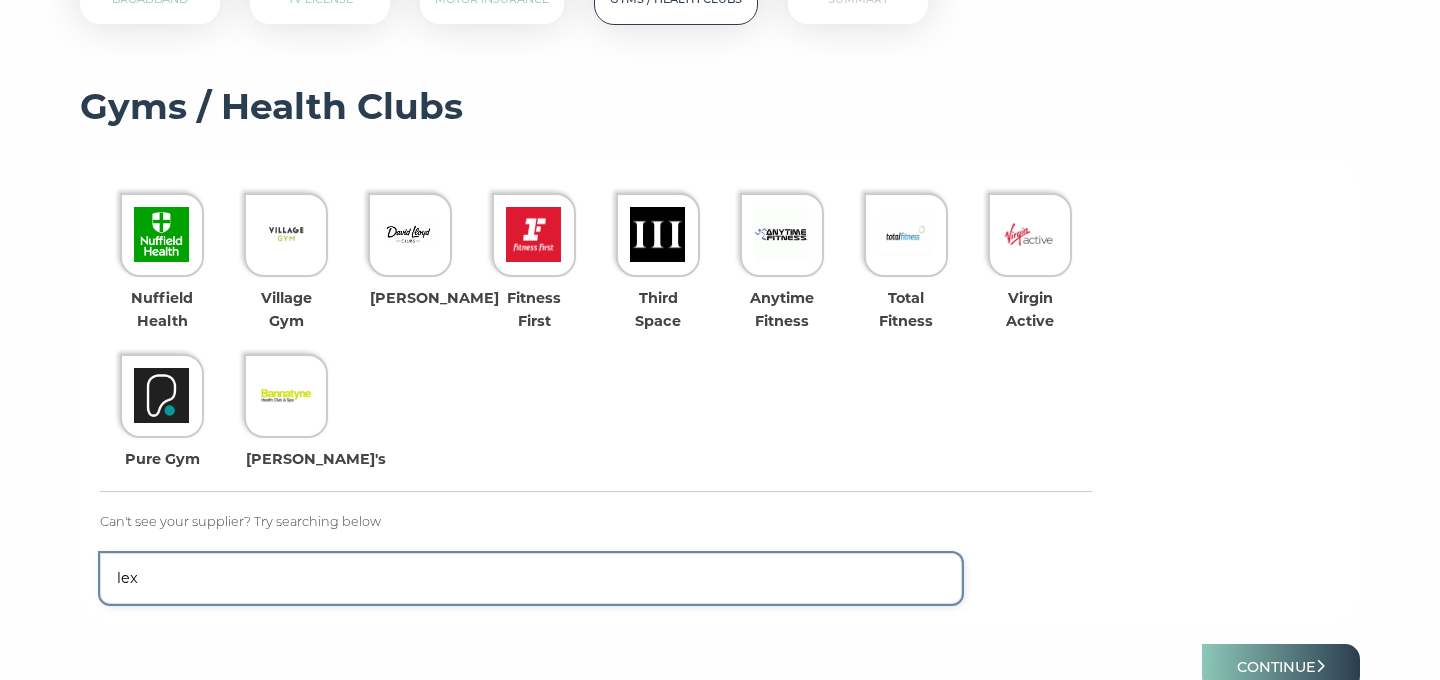 click on "lex" at bounding box center (531, 578) 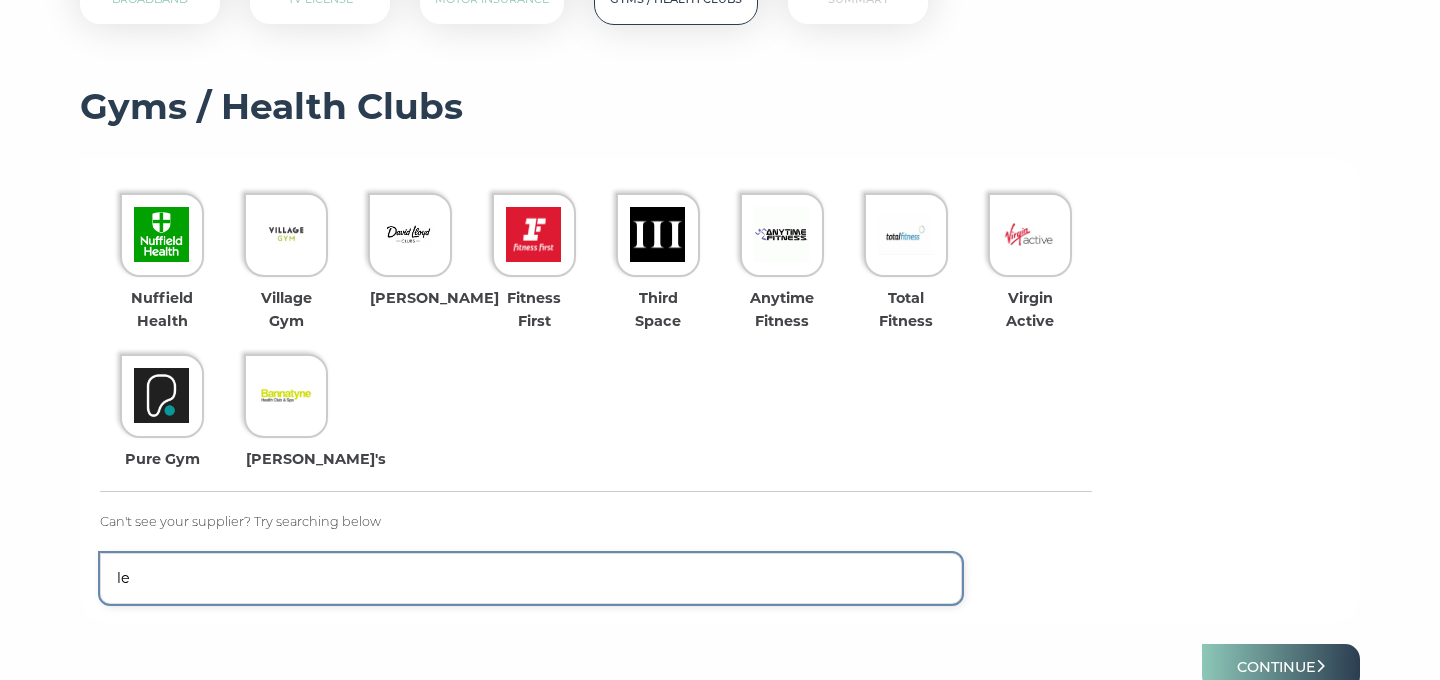 type on "l" 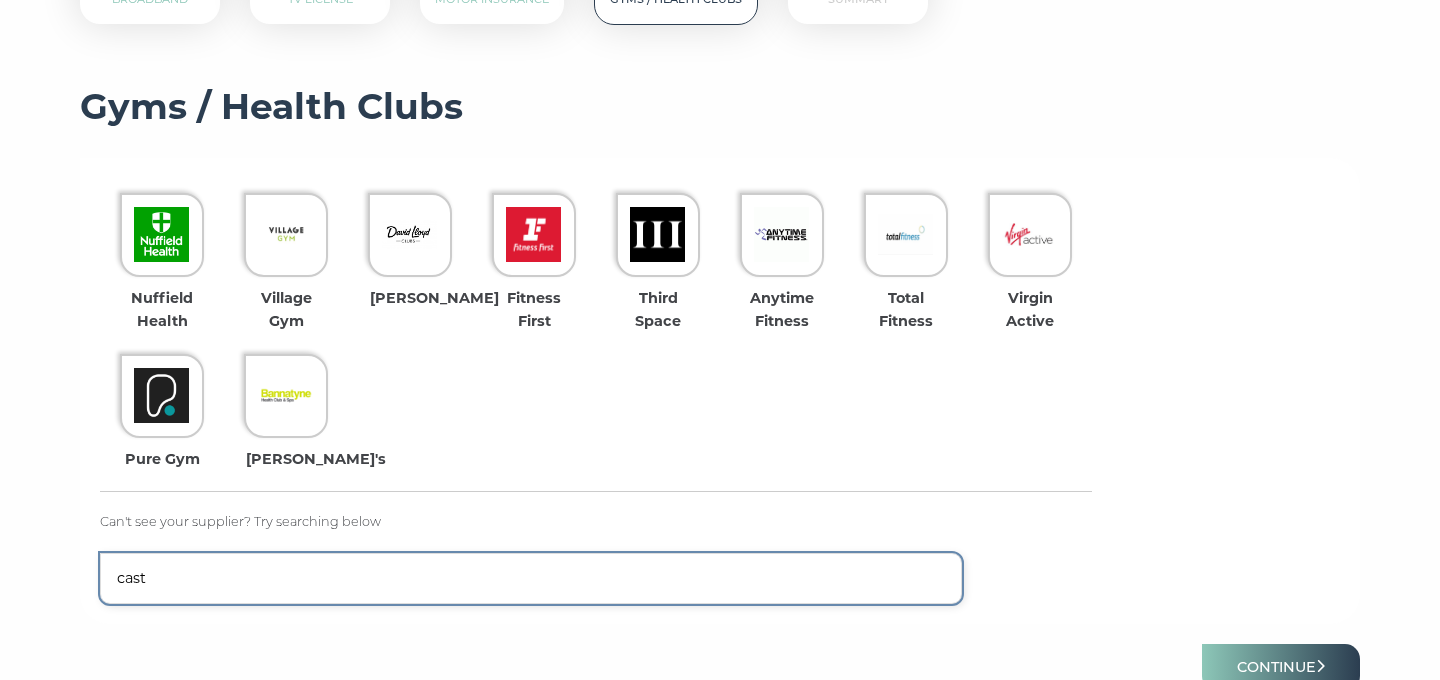 click on "cast" at bounding box center [531, 578] 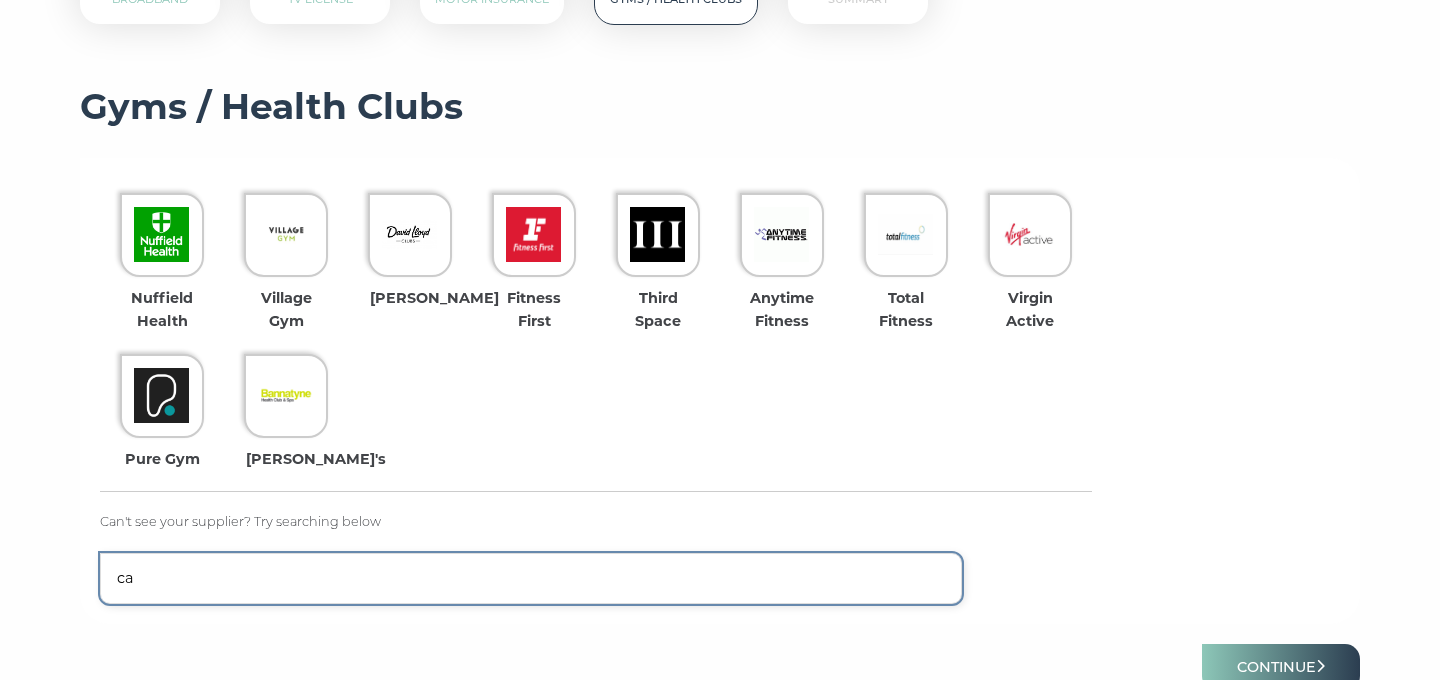 type on "c" 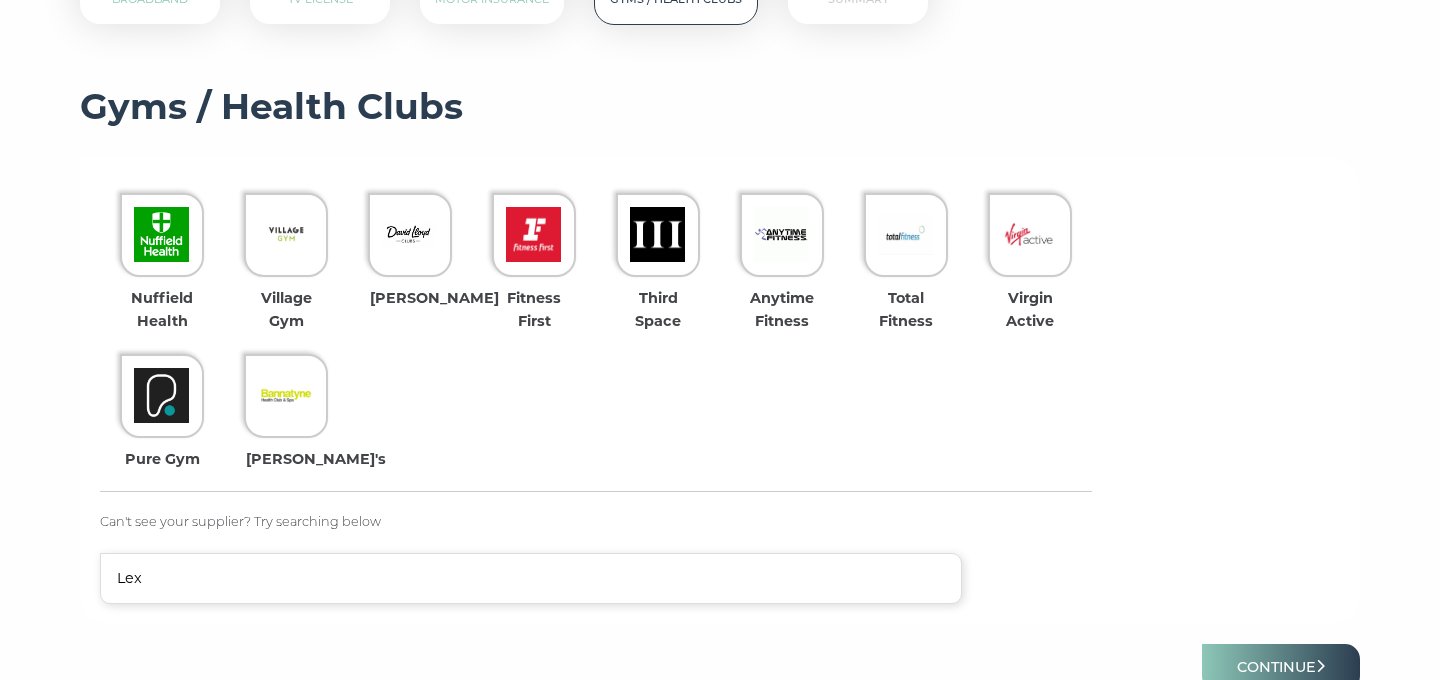 type on "Lex" 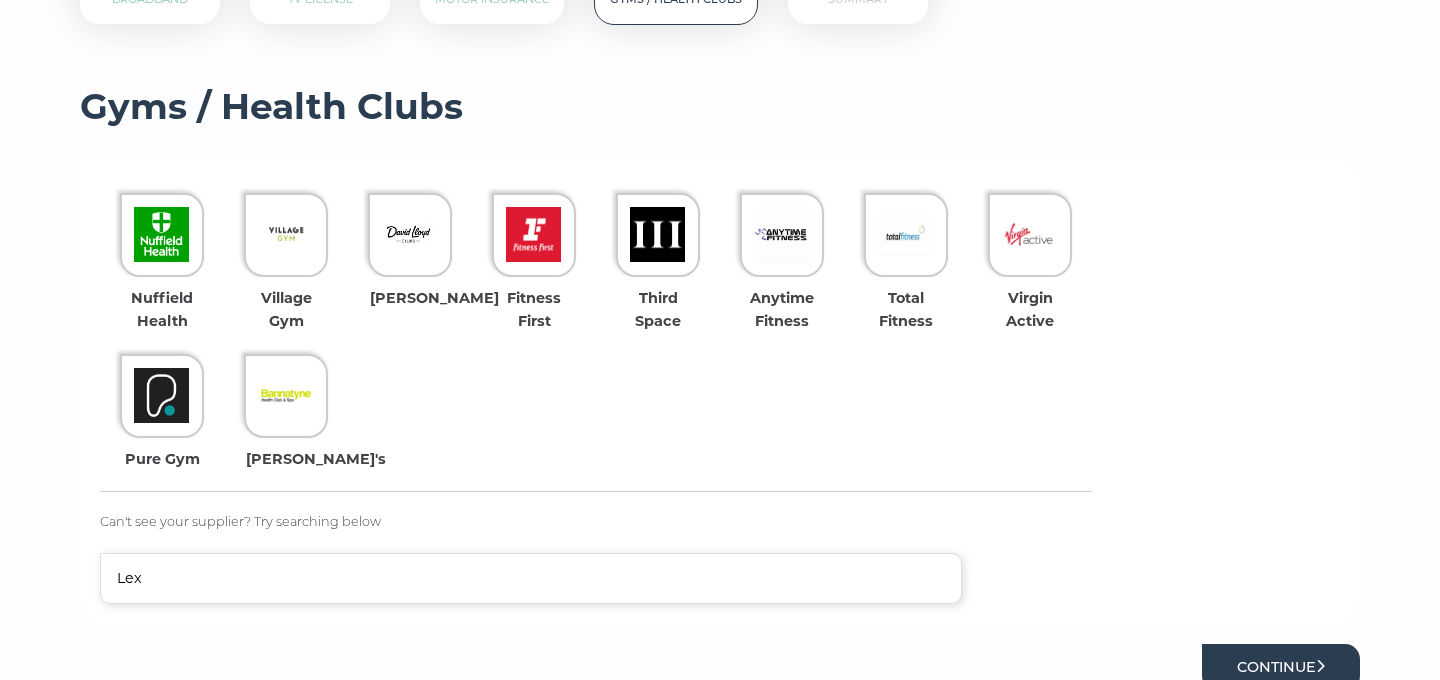 click on "Continue" at bounding box center [1281, 667] 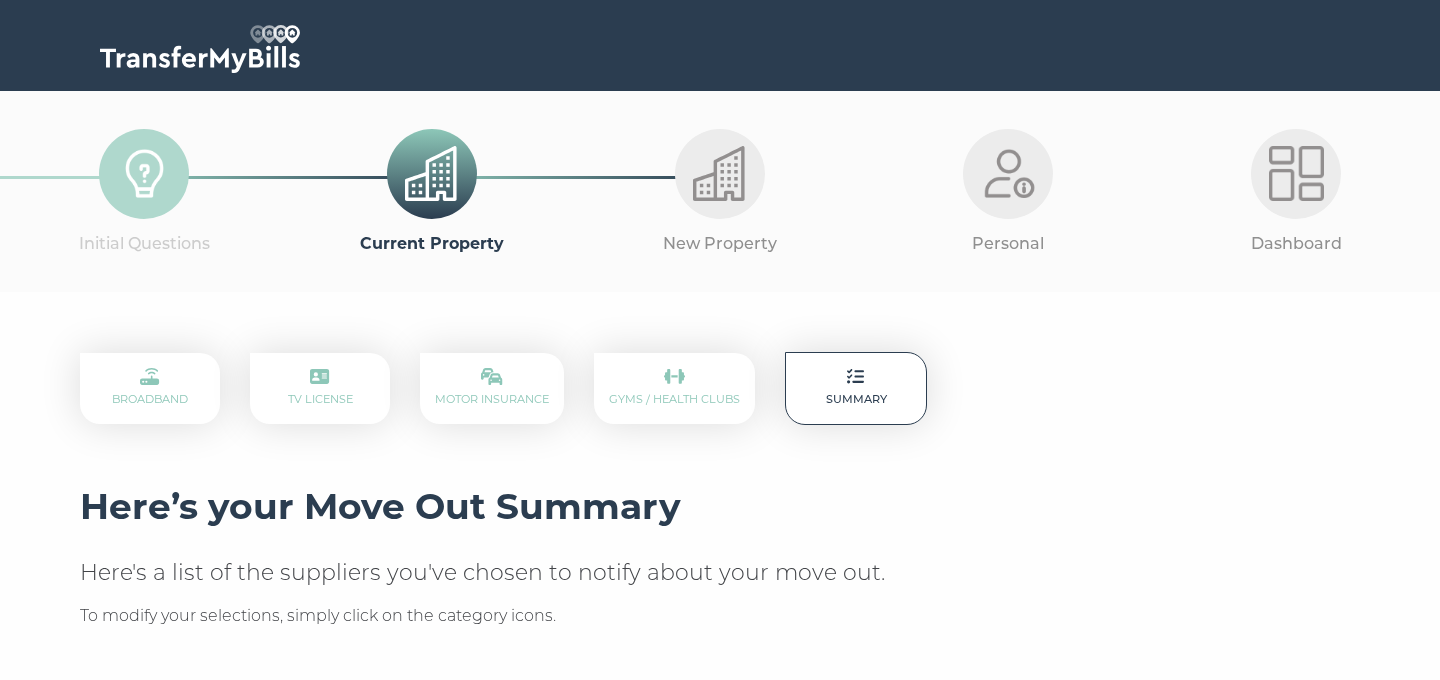 scroll, scrollTop: 0, scrollLeft: 0, axis: both 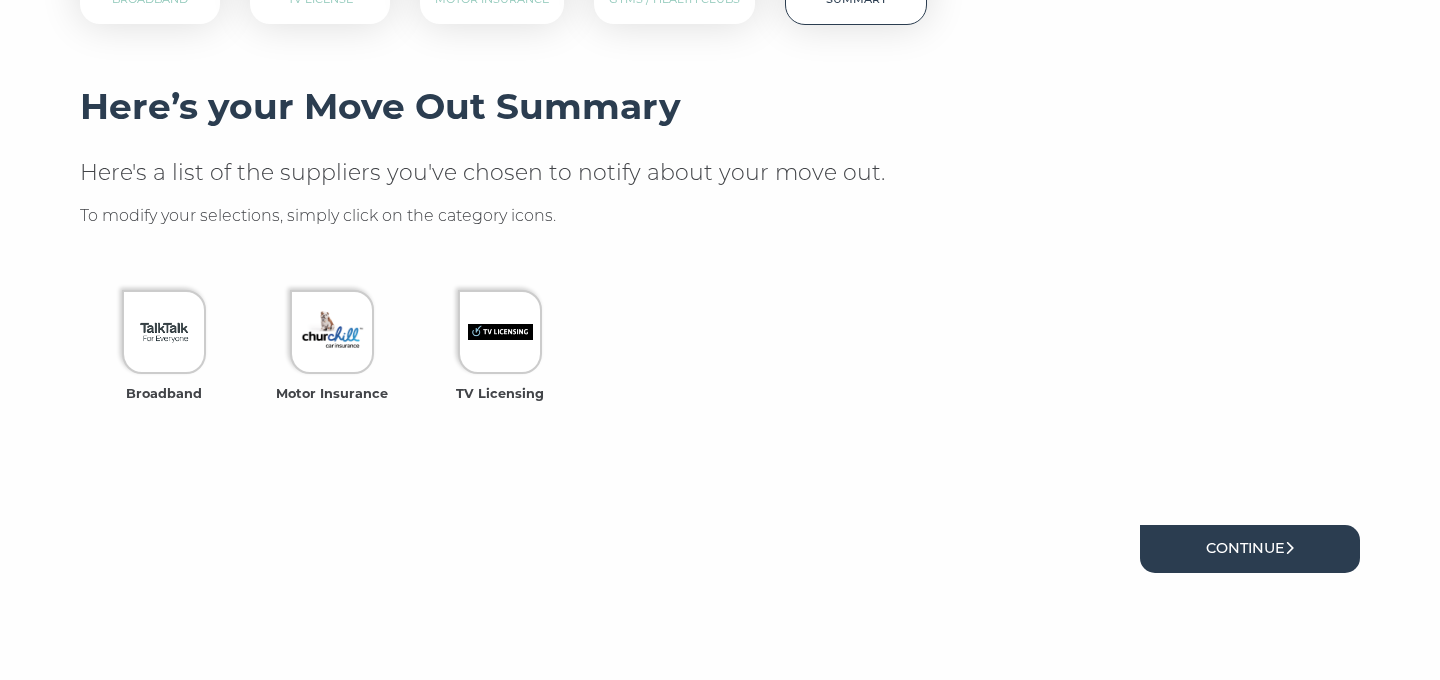 click on "Continue" at bounding box center [1250, 548] 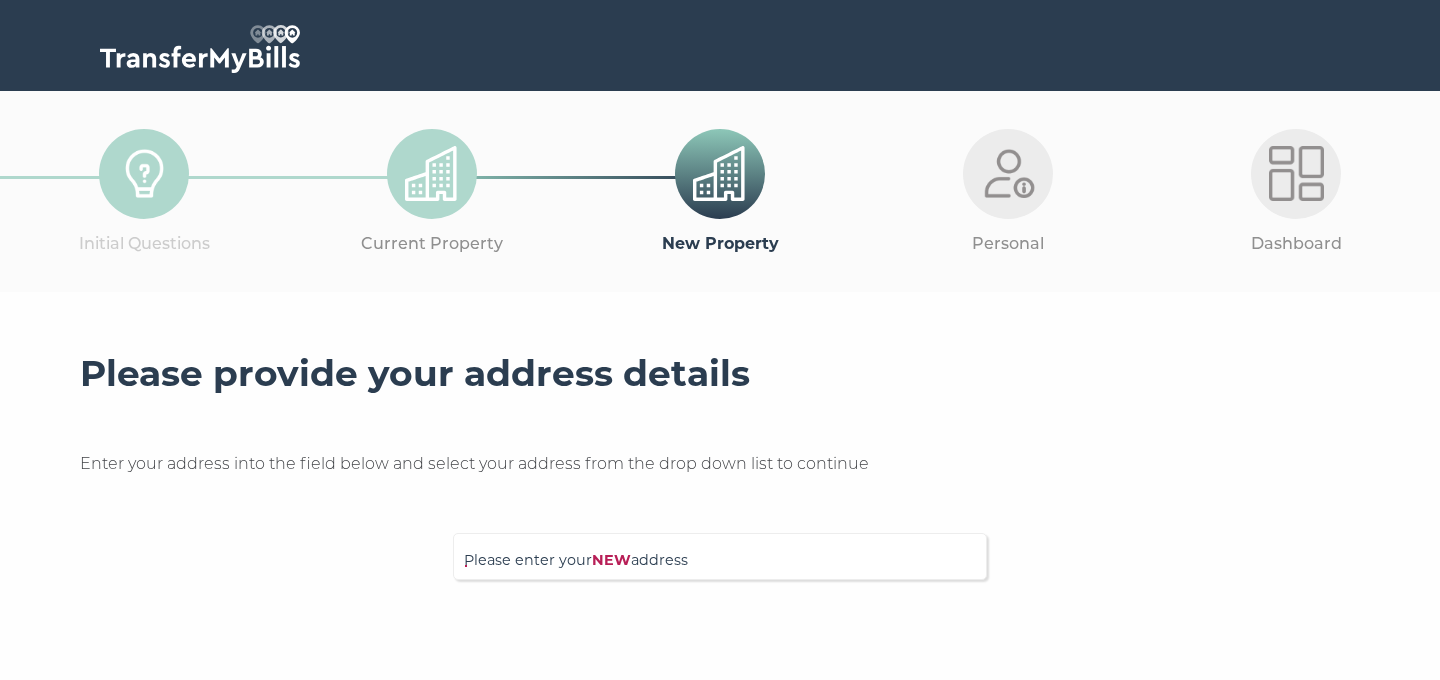 scroll, scrollTop: 40, scrollLeft: 0, axis: vertical 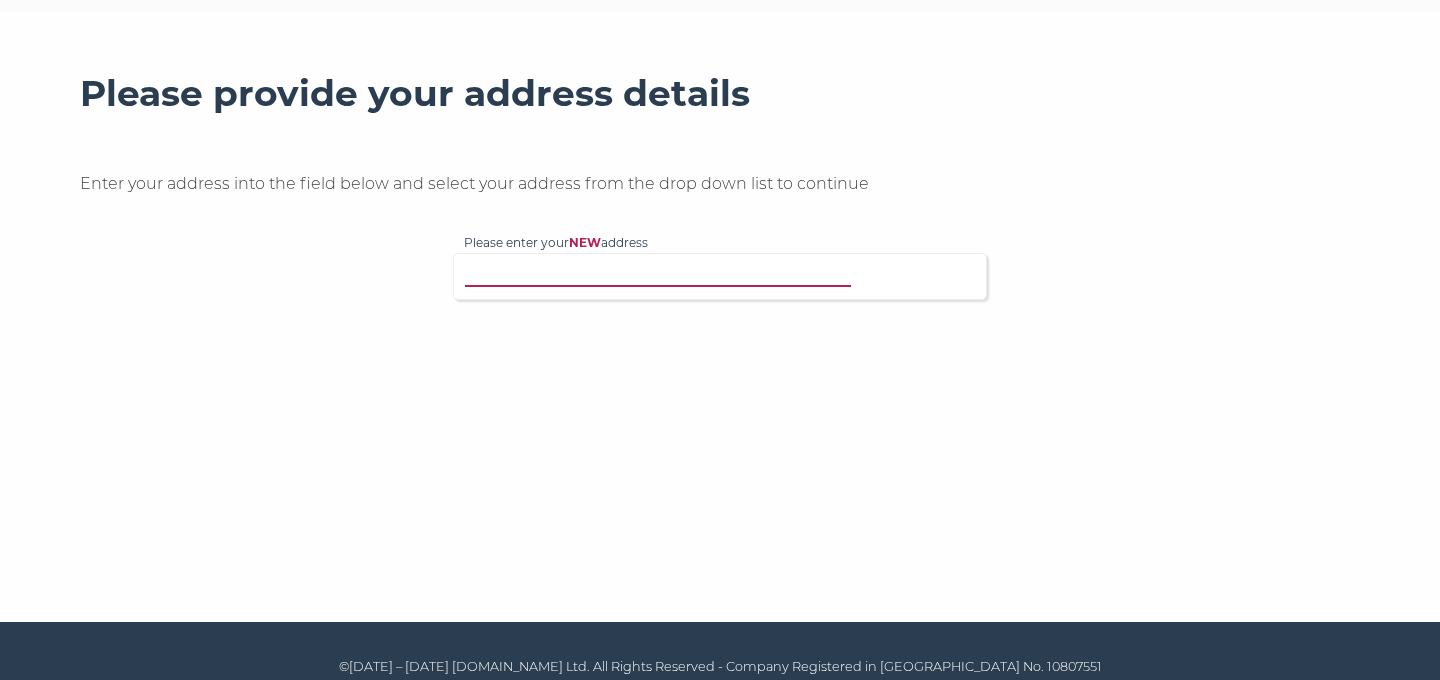 click on "Please enter your  NEW  address" at bounding box center (679, 274) 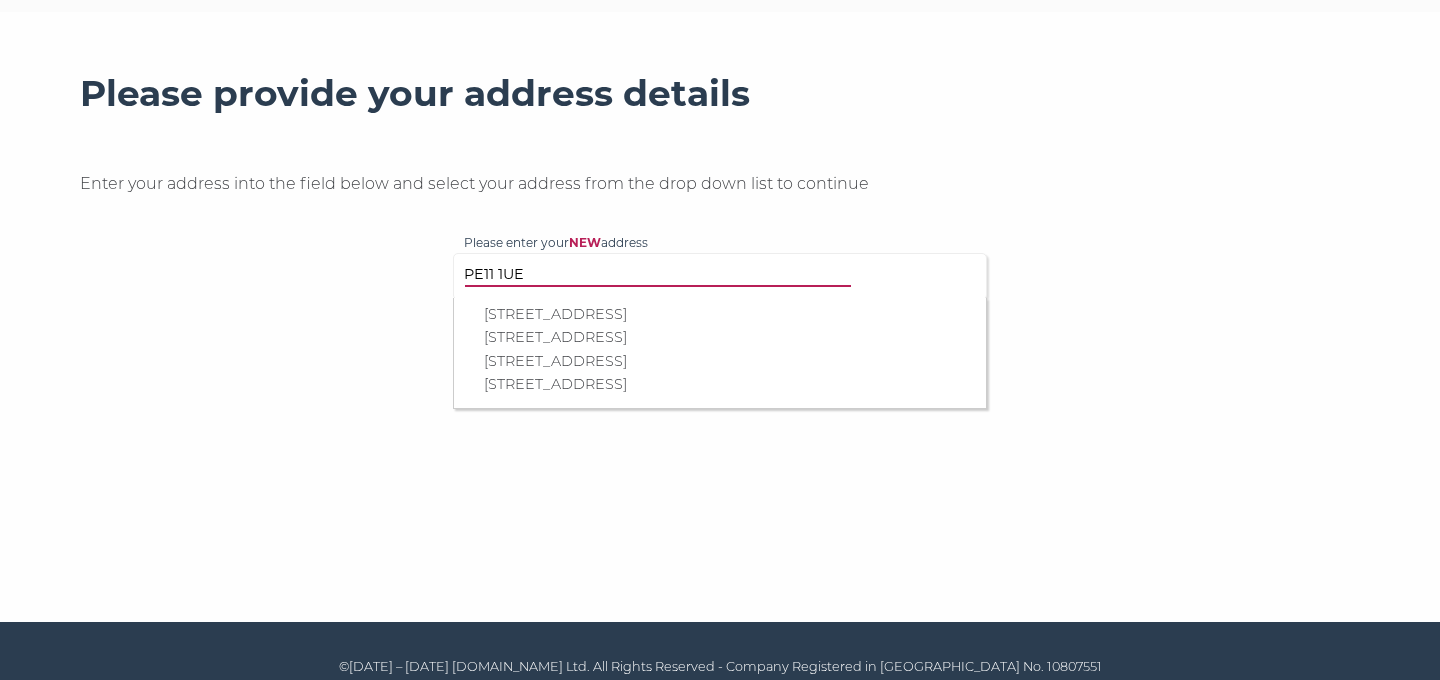type on "PE11 1UE" 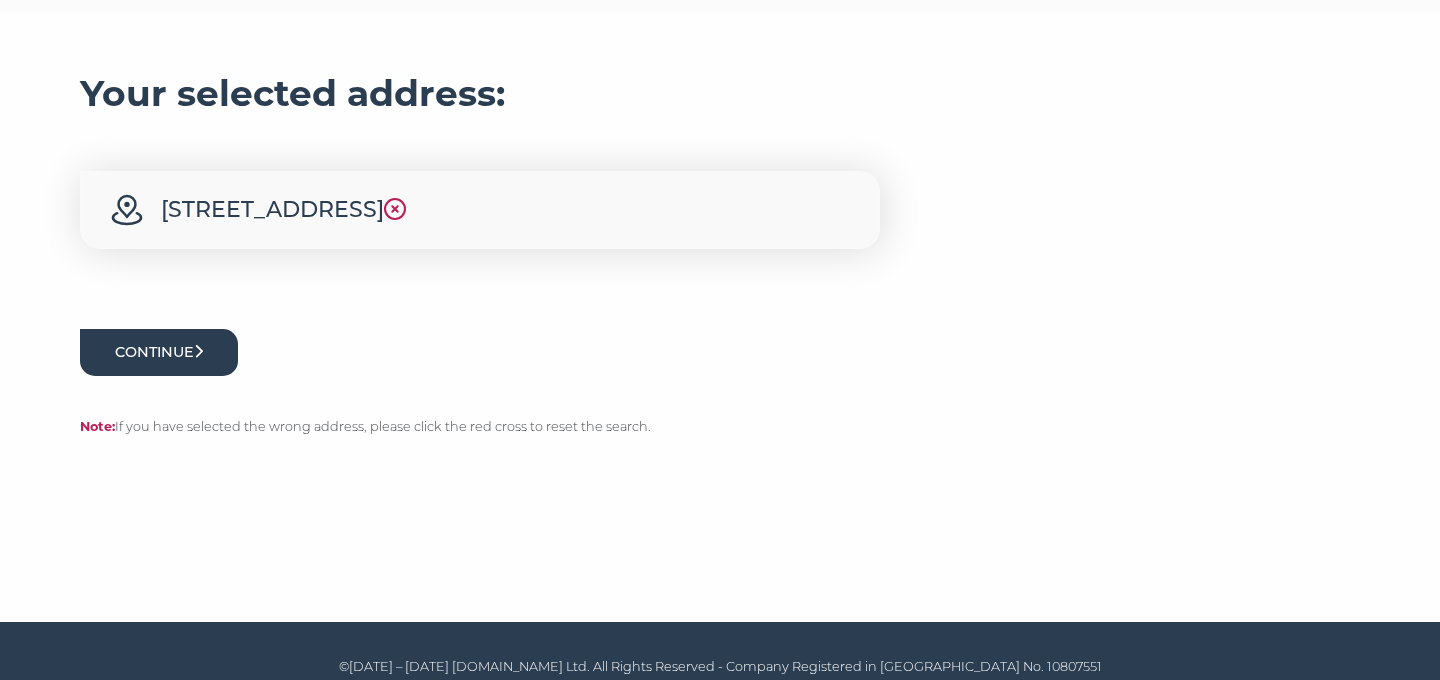click on "Continue" at bounding box center [159, 352] 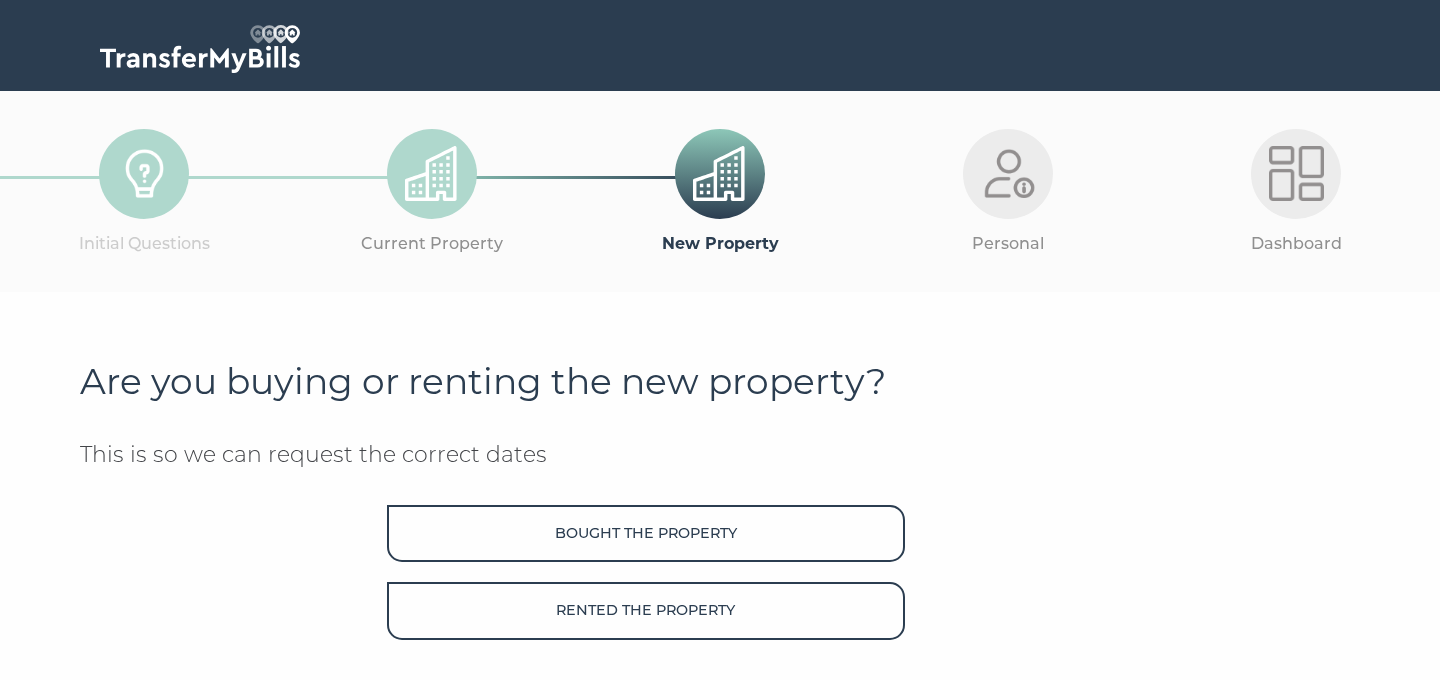 scroll, scrollTop: 0, scrollLeft: 0, axis: both 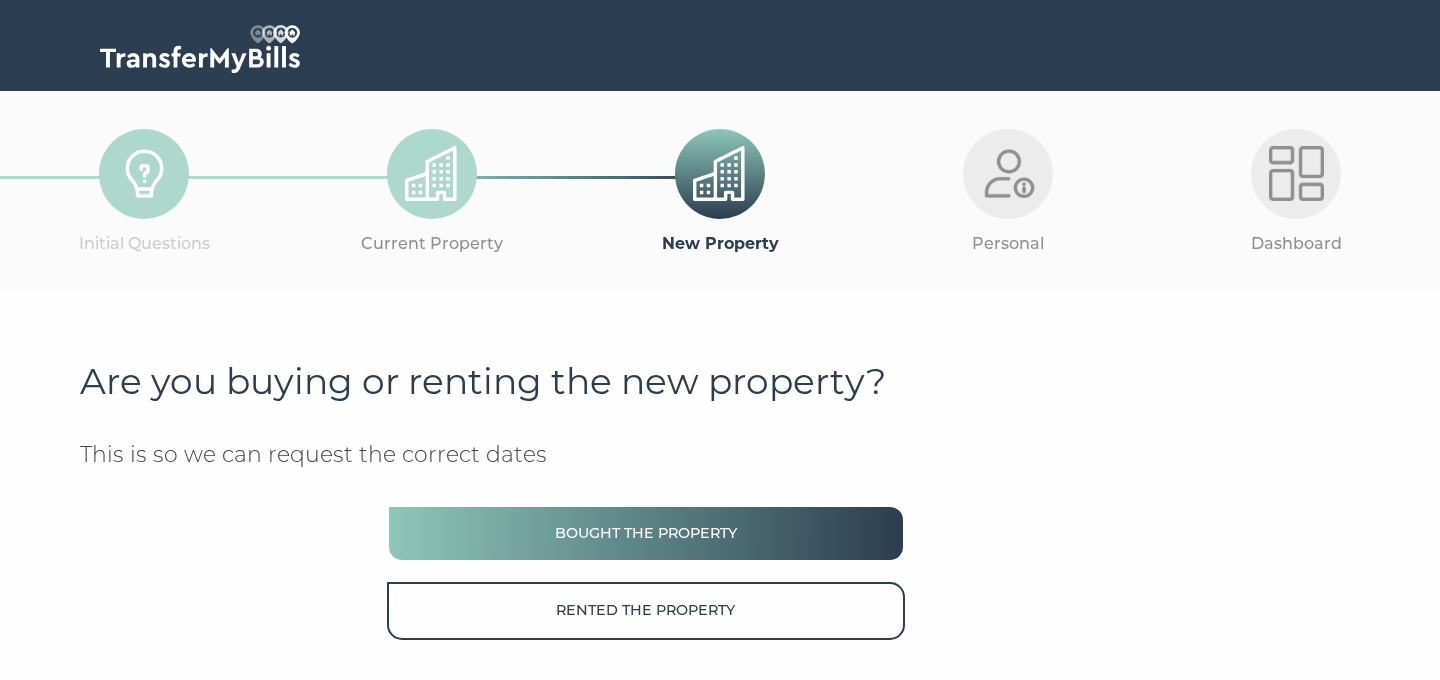 click on "Bought the property" at bounding box center [646, 533] 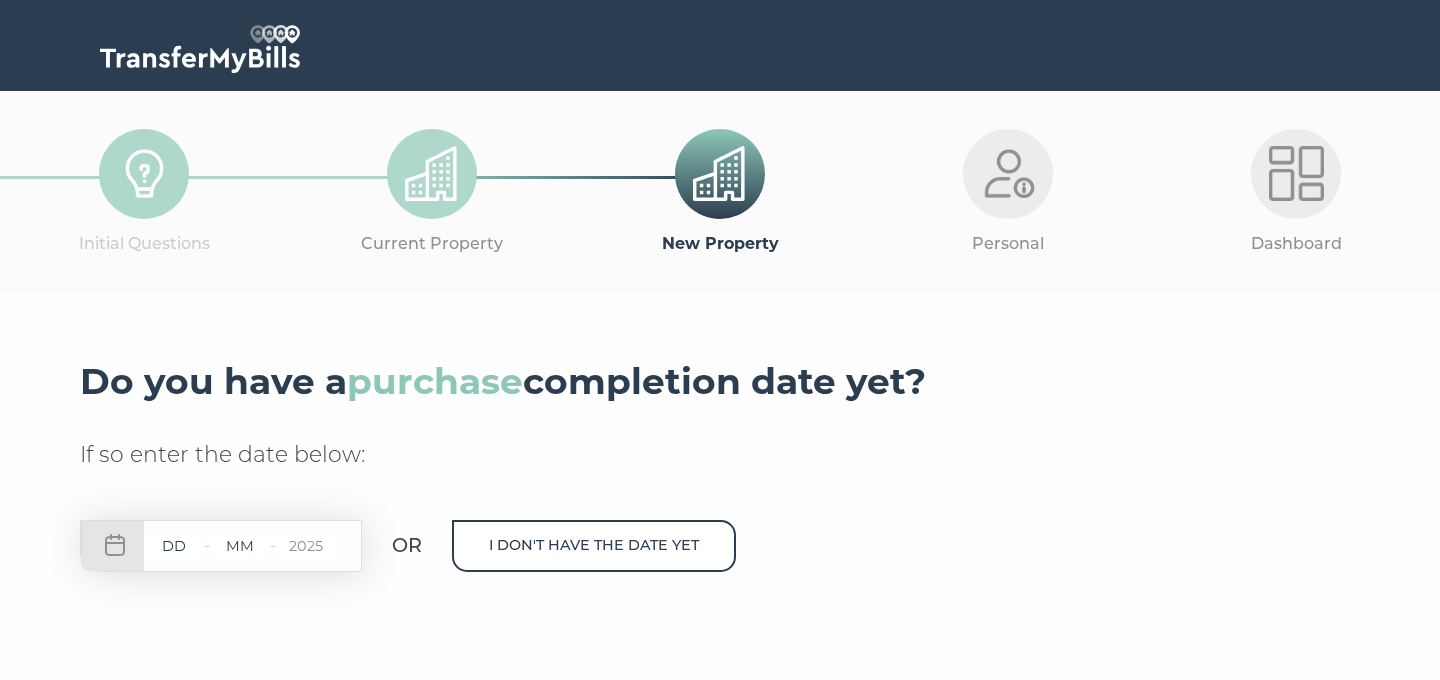 click at bounding box center (174, 546) 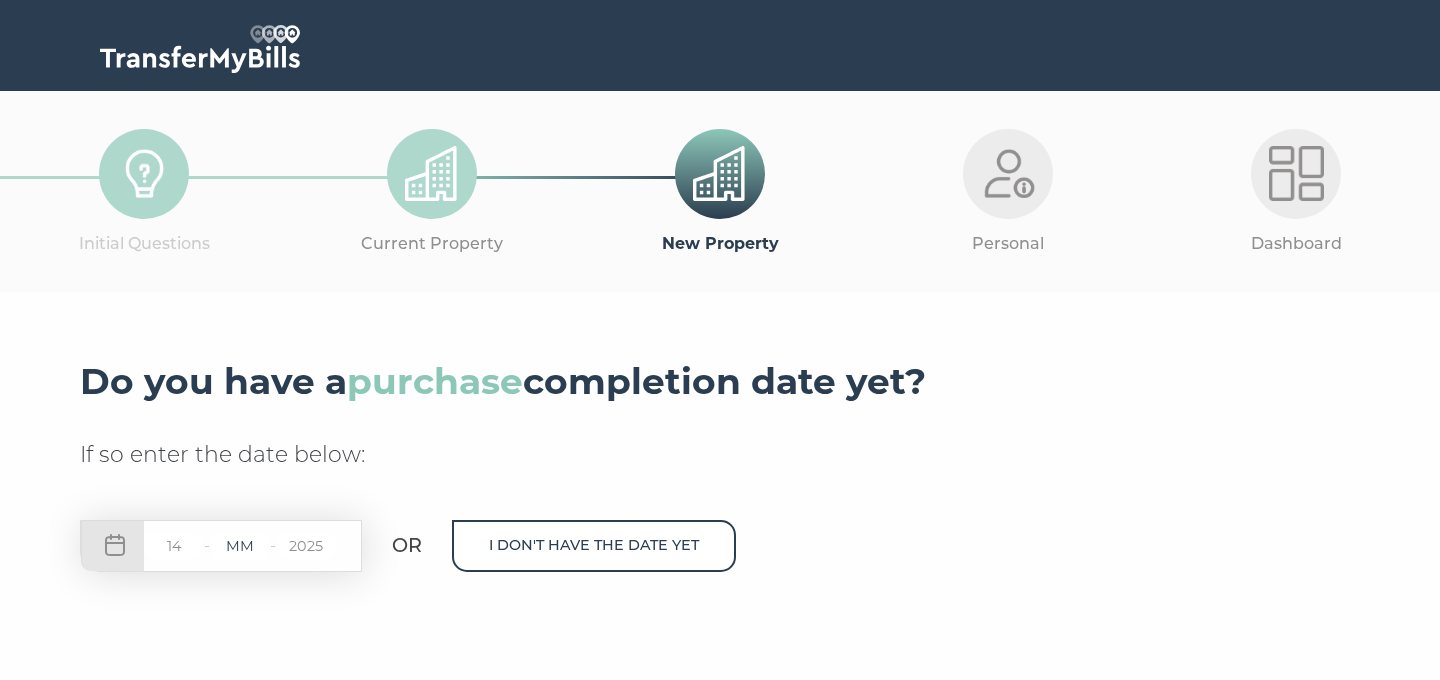 type on "14" 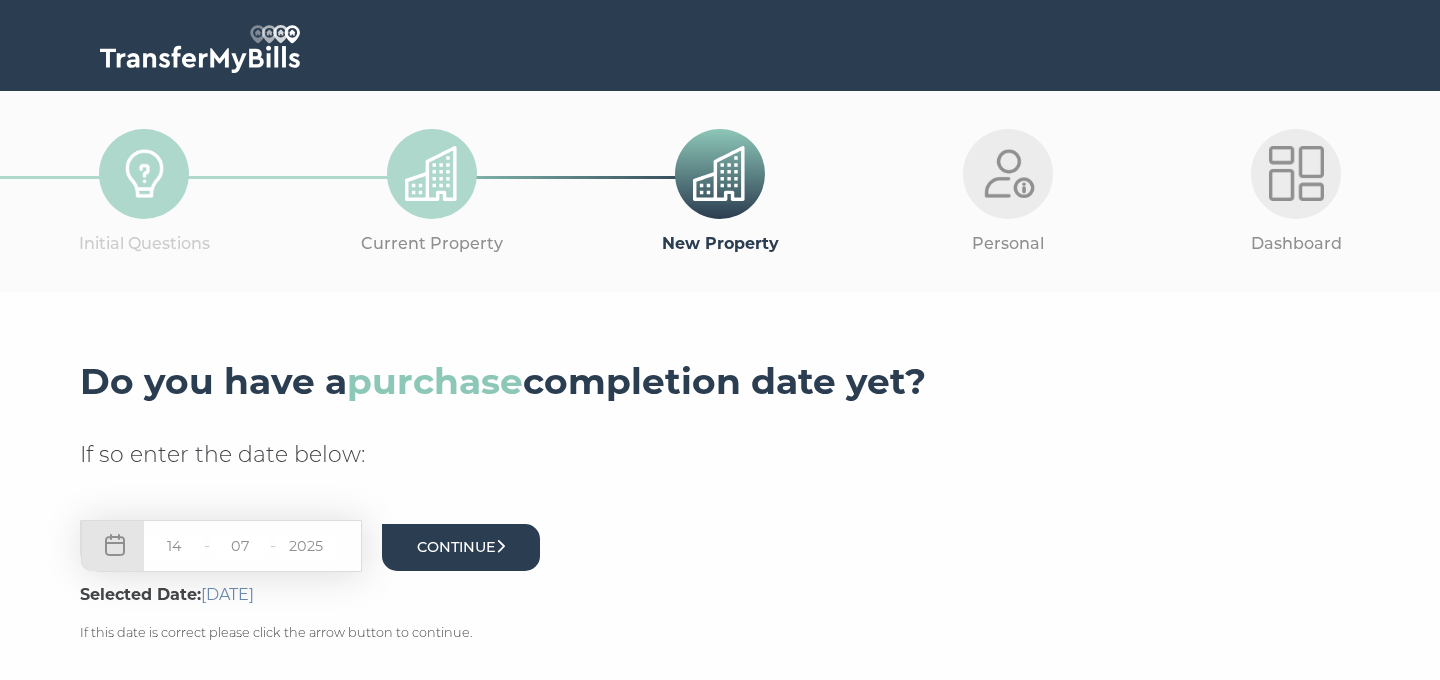 type on "07" 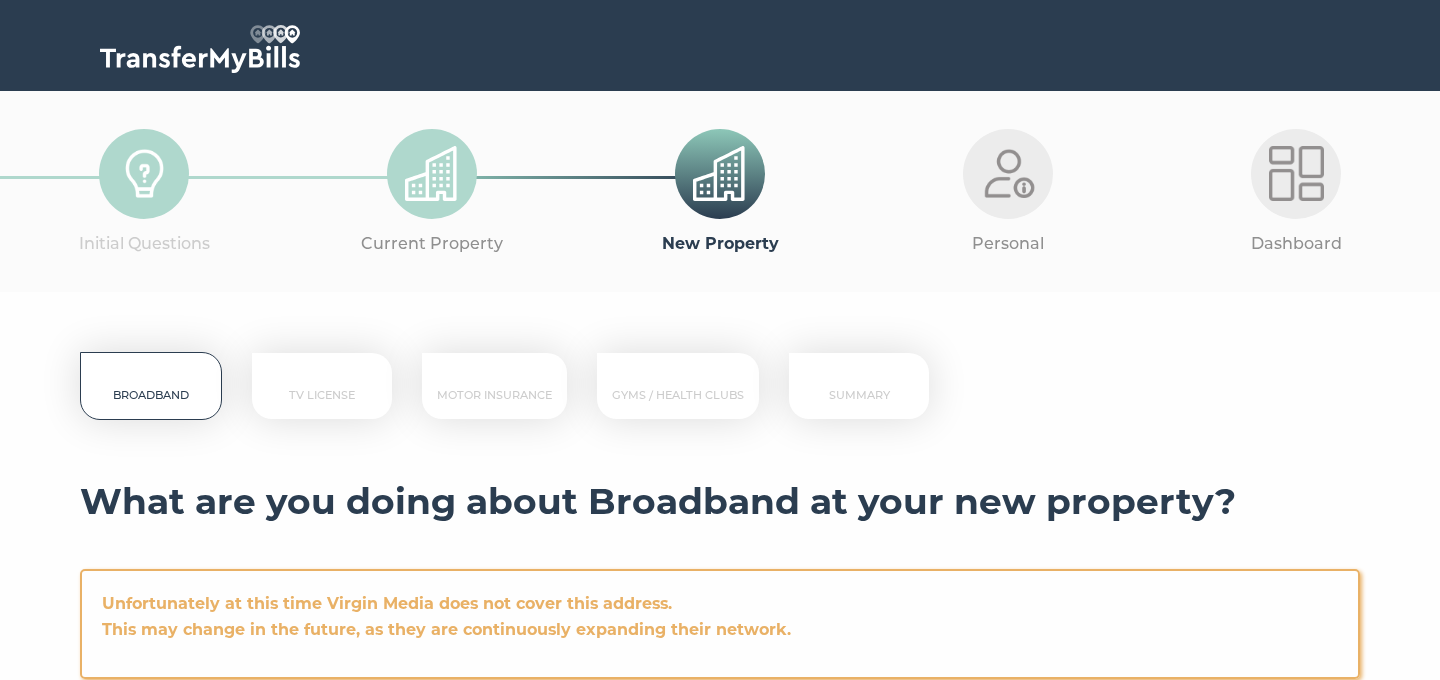 scroll, scrollTop: 0, scrollLeft: 0, axis: both 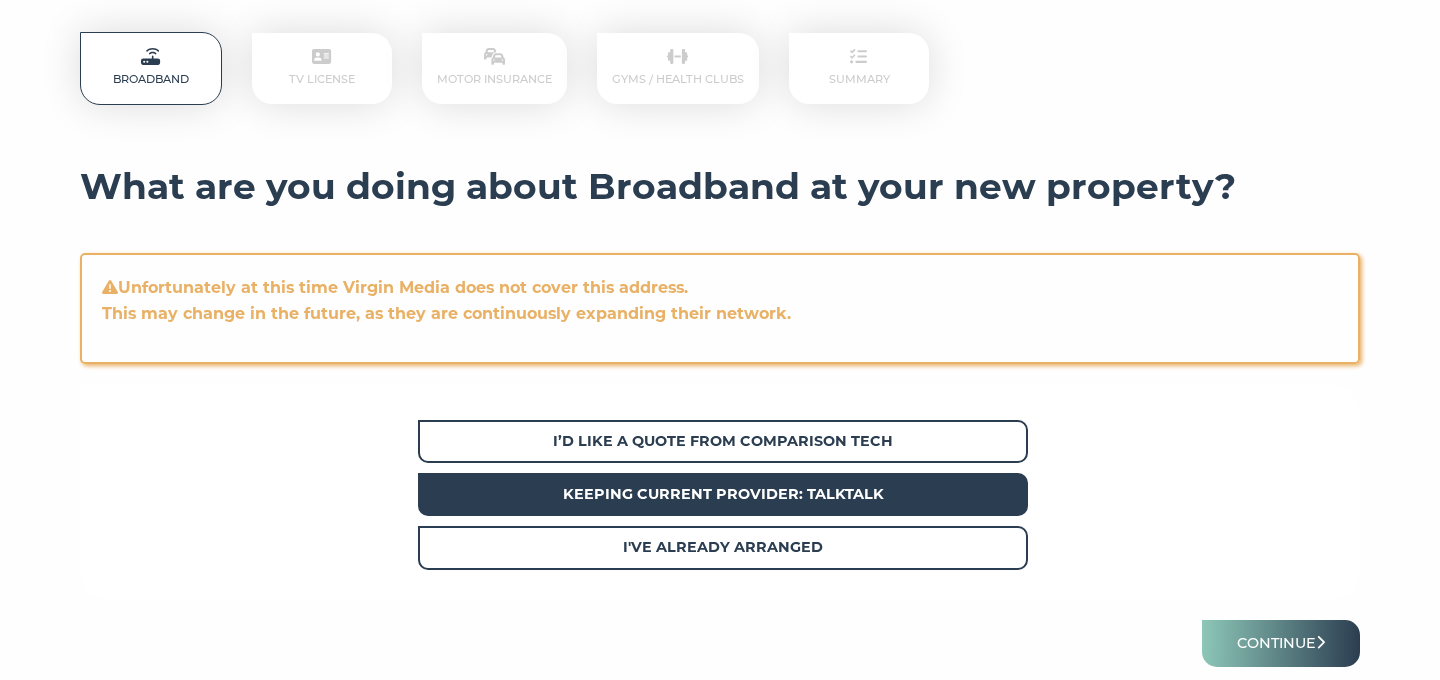 click on "Keeping current provider: Talktalk" at bounding box center (723, 494) 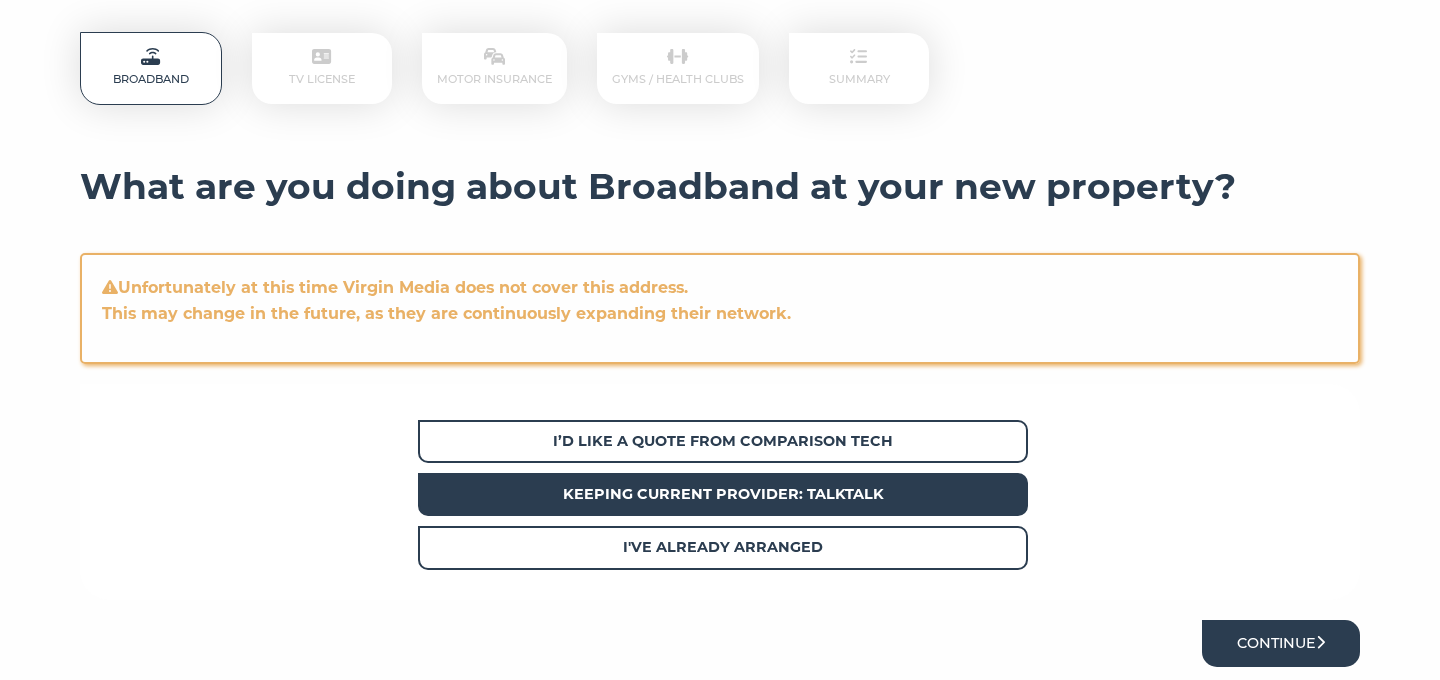 click on "Continue" at bounding box center [1281, 643] 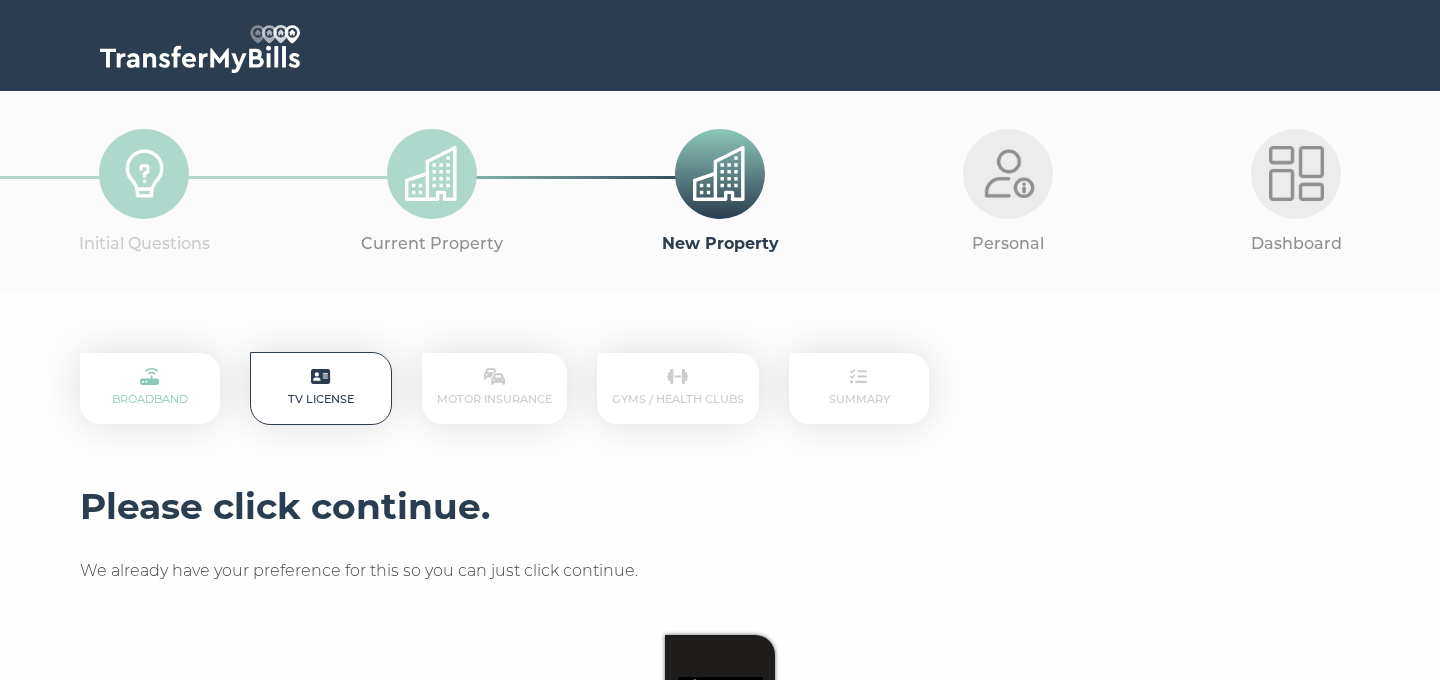 scroll, scrollTop: 0, scrollLeft: 0, axis: both 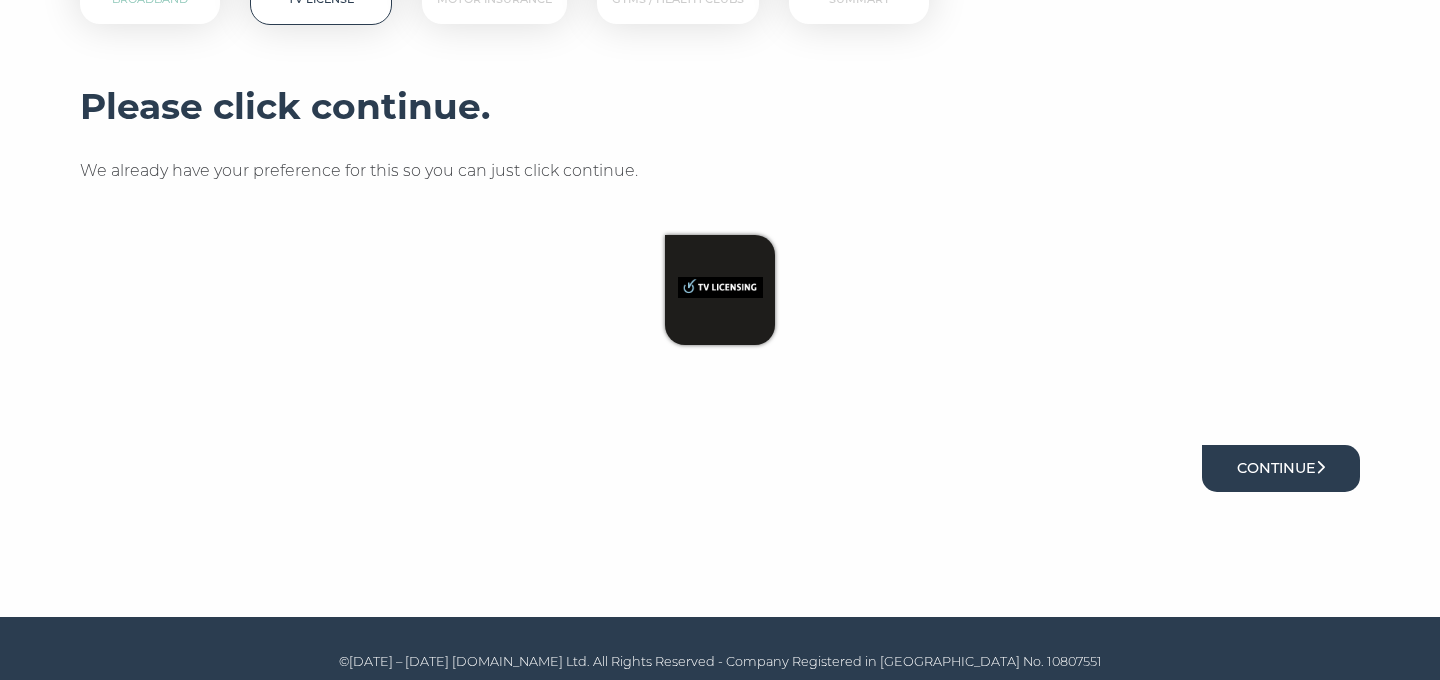 click on "Continue" at bounding box center [1281, 468] 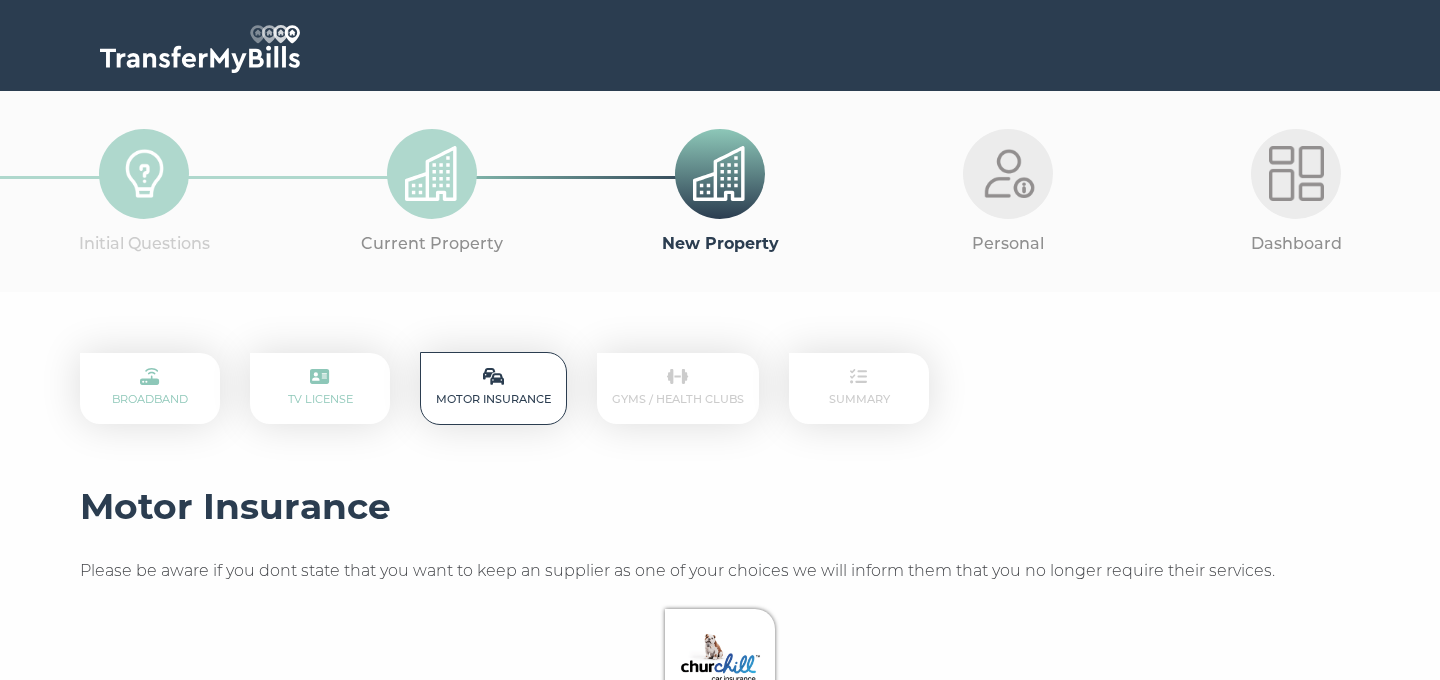 scroll, scrollTop: 40, scrollLeft: 0, axis: vertical 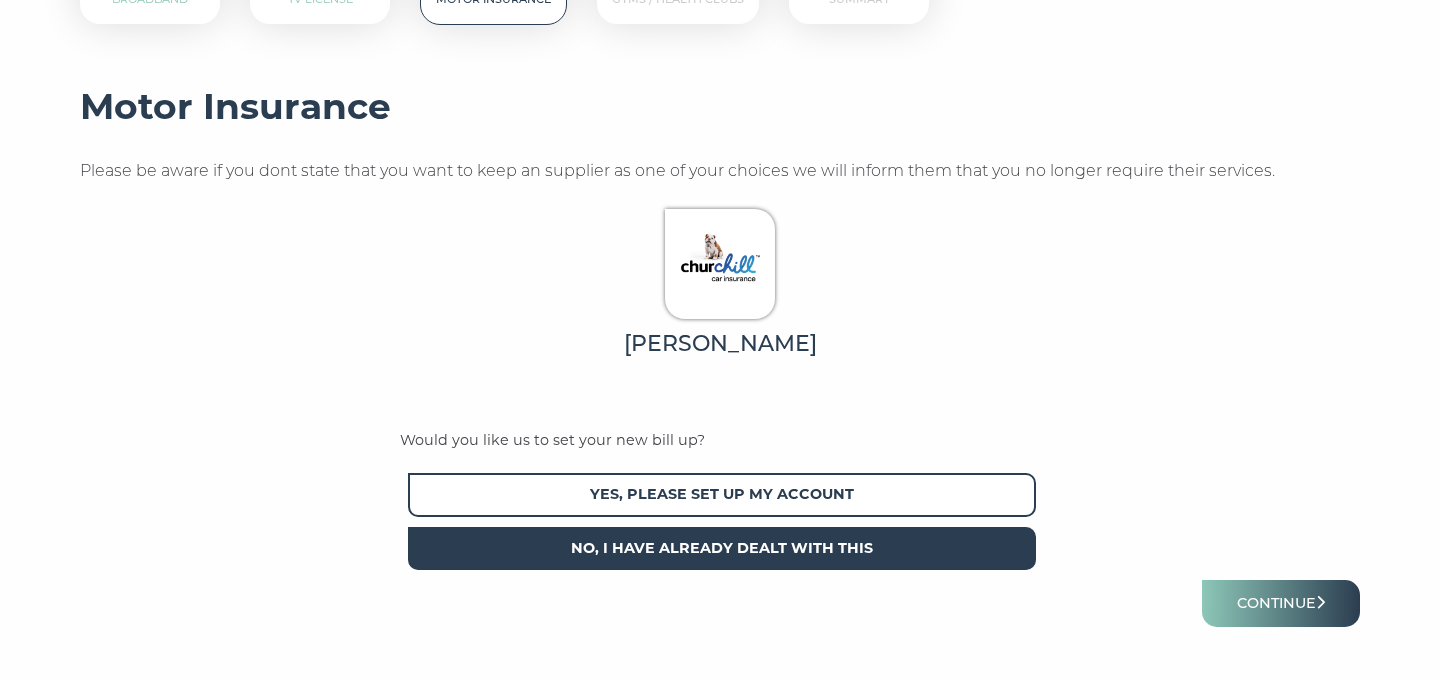 click on "No, I have already dealt with this" at bounding box center [722, 548] 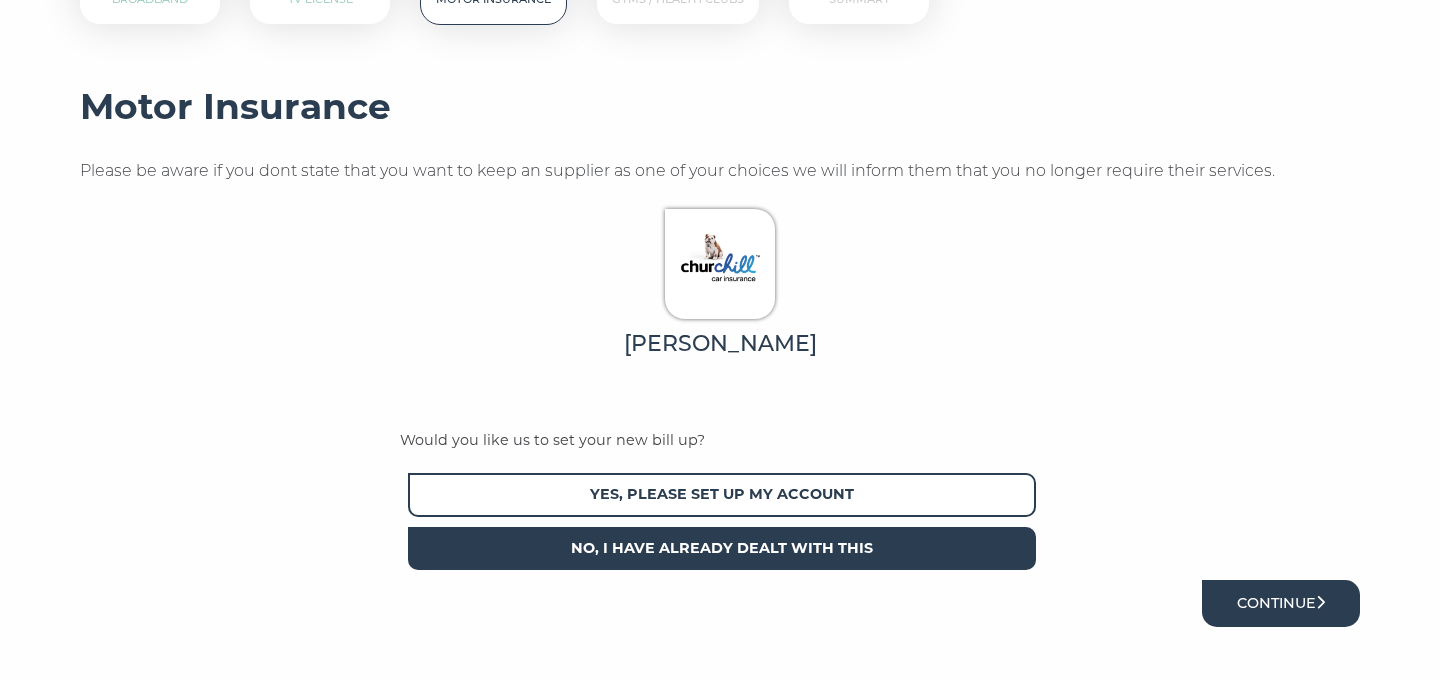 click on "Continue" at bounding box center (1281, 603) 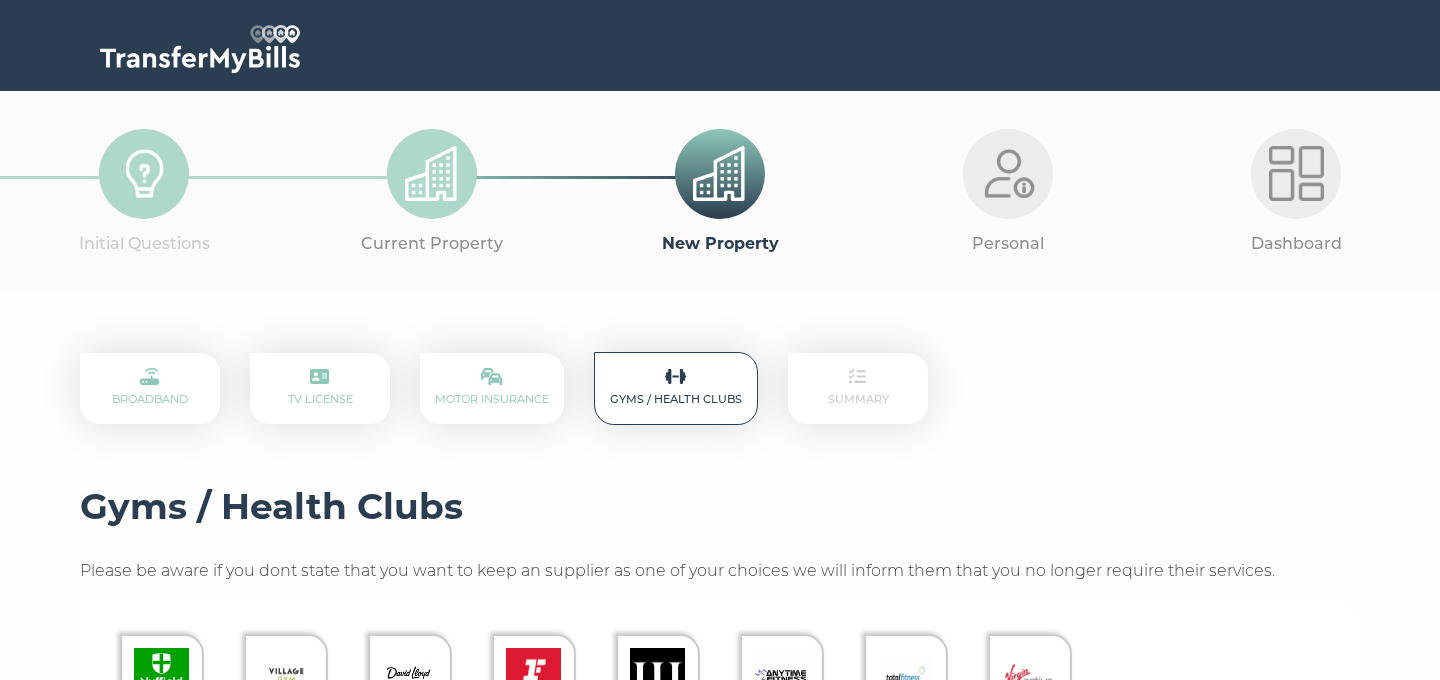 scroll, scrollTop: 40, scrollLeft: 0, axis: vertical 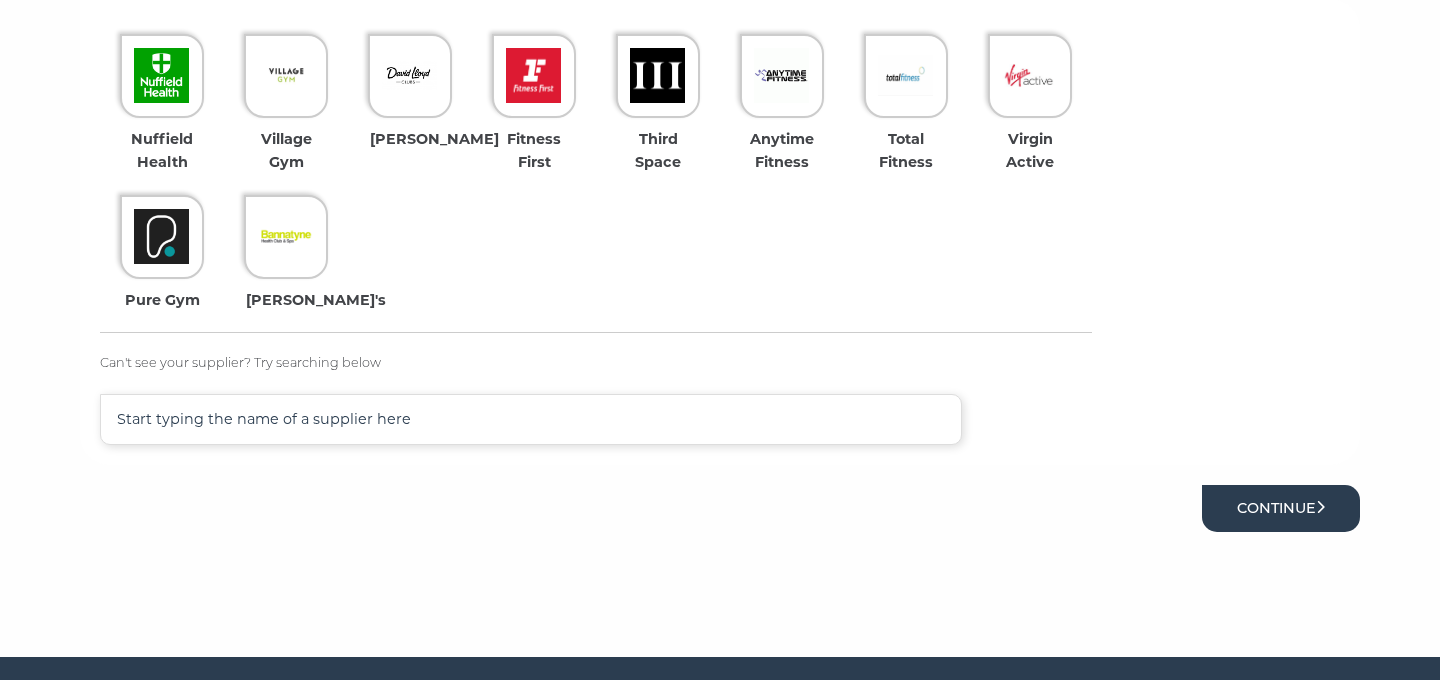 click on "Continue" at bounding box center [1281, 508] 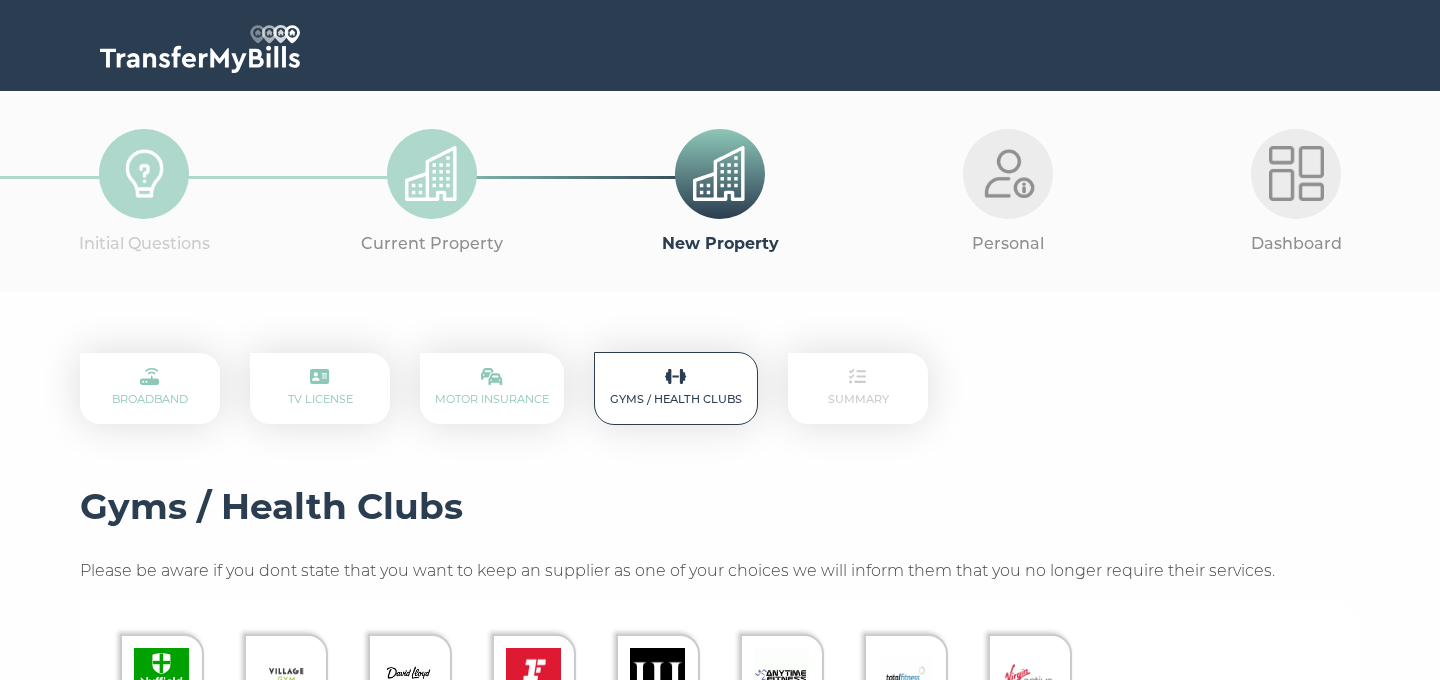 scroll, scrollTop: 0, scrollLeft: 0, axis: both 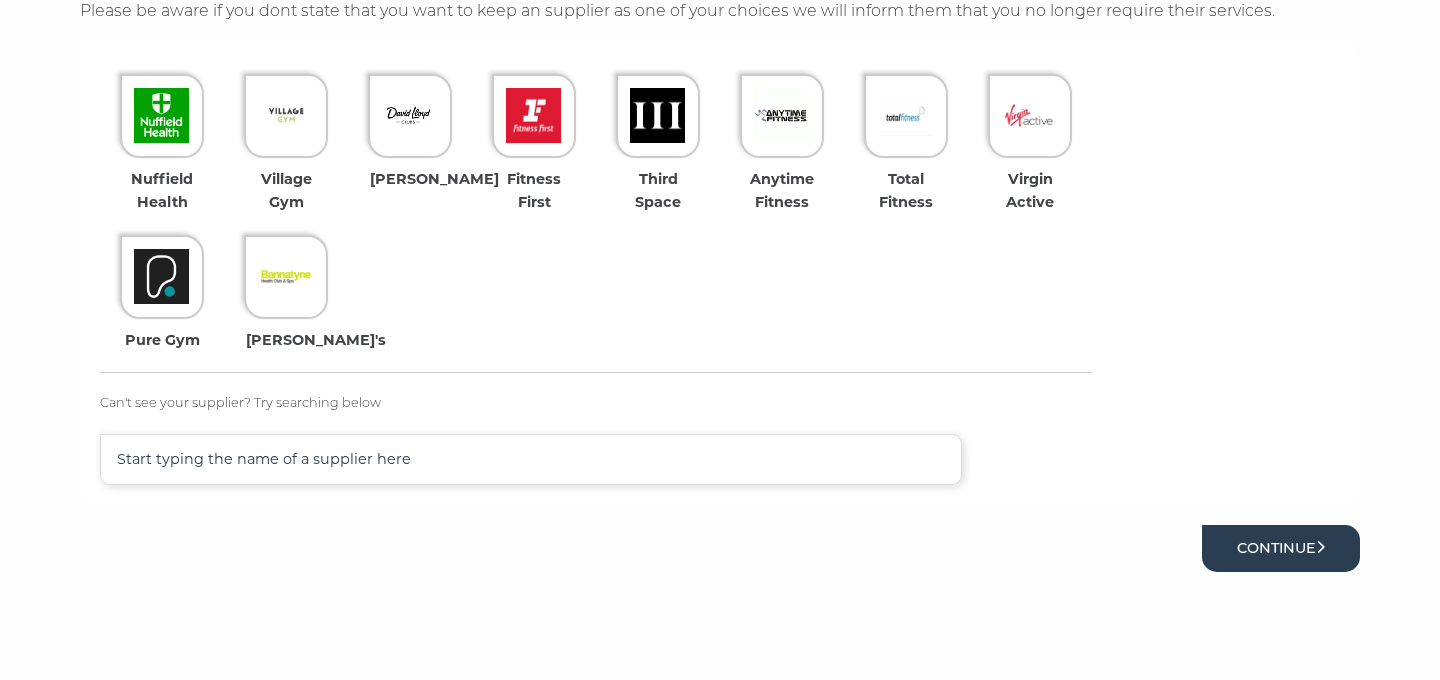 click on "Continue" at bounding box center (1281, 548) 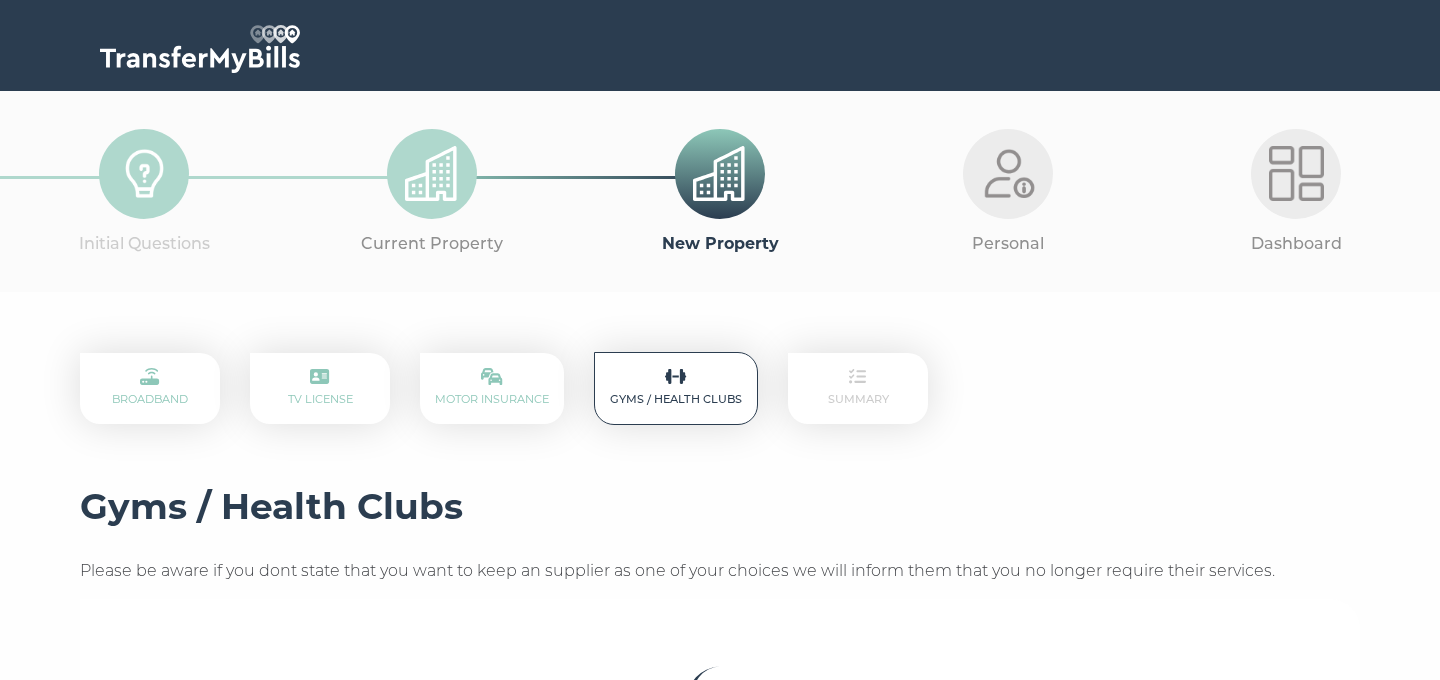scroll, scrollTop: 0, scrollLeft: 0, axis: both 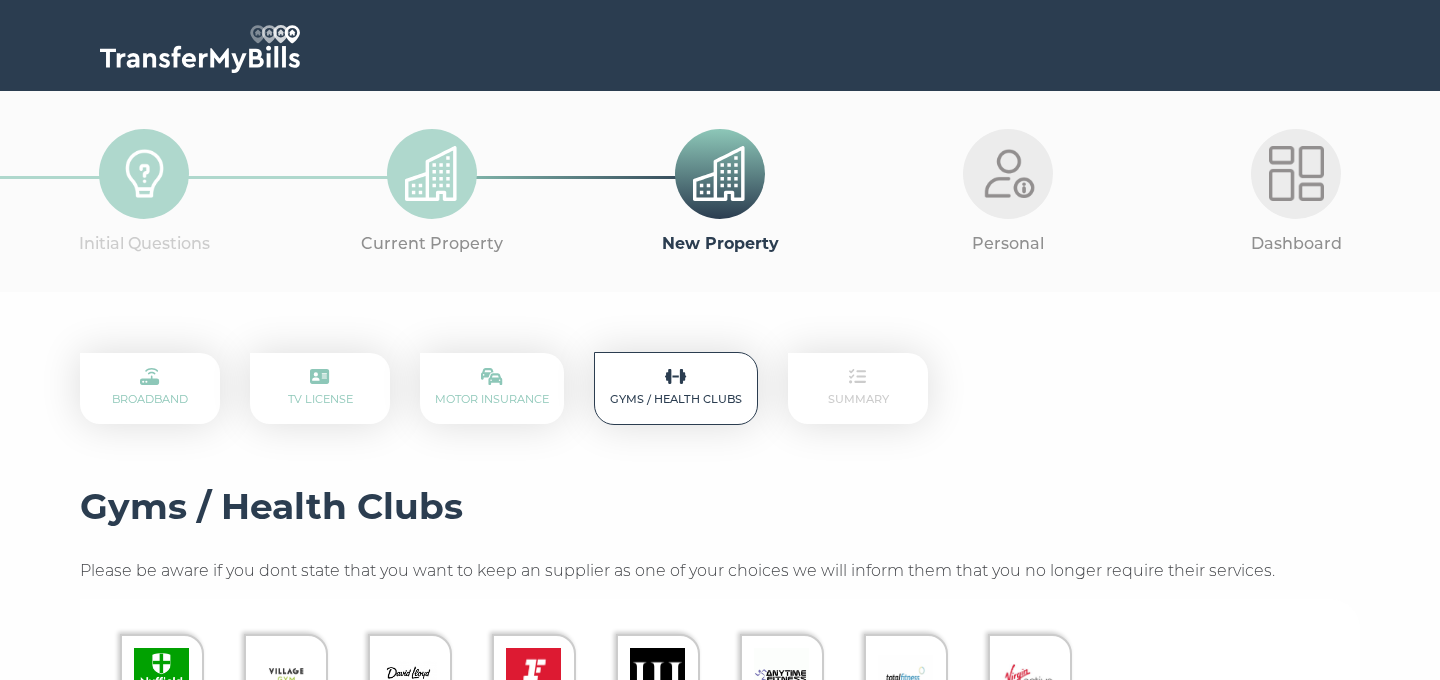 click on "Gyms / Health Clubs" at bounding box center [676, 388] 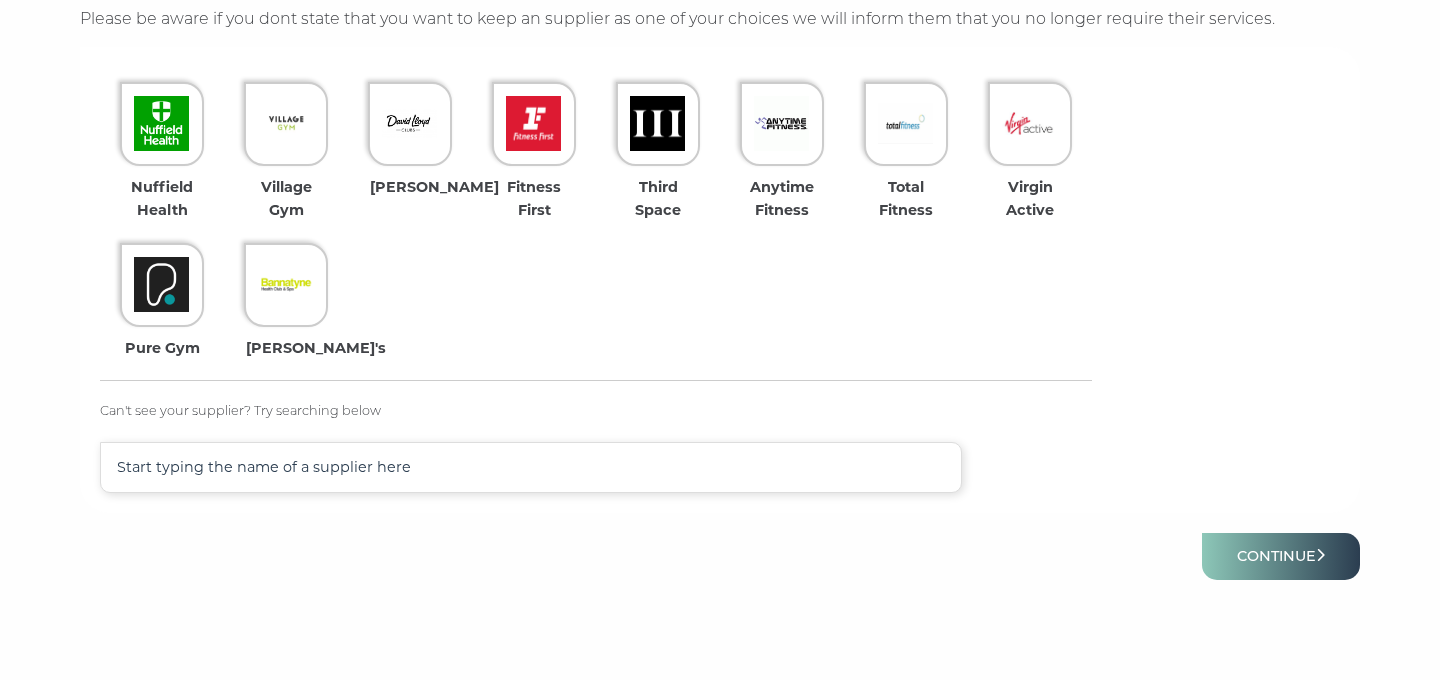 scroll, scrollTop: 560, scrollLeft: 0, axis: vertical 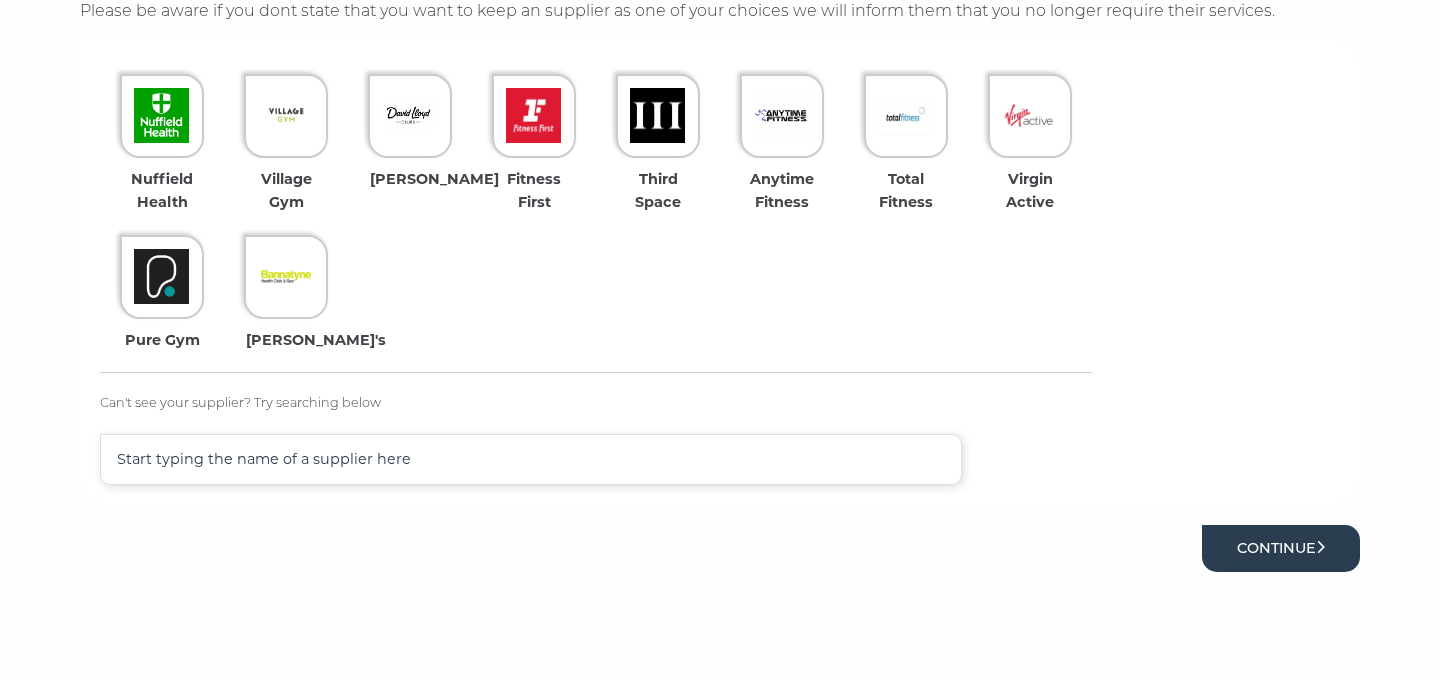 click on "Continue" at bounding box center [1281, 548] 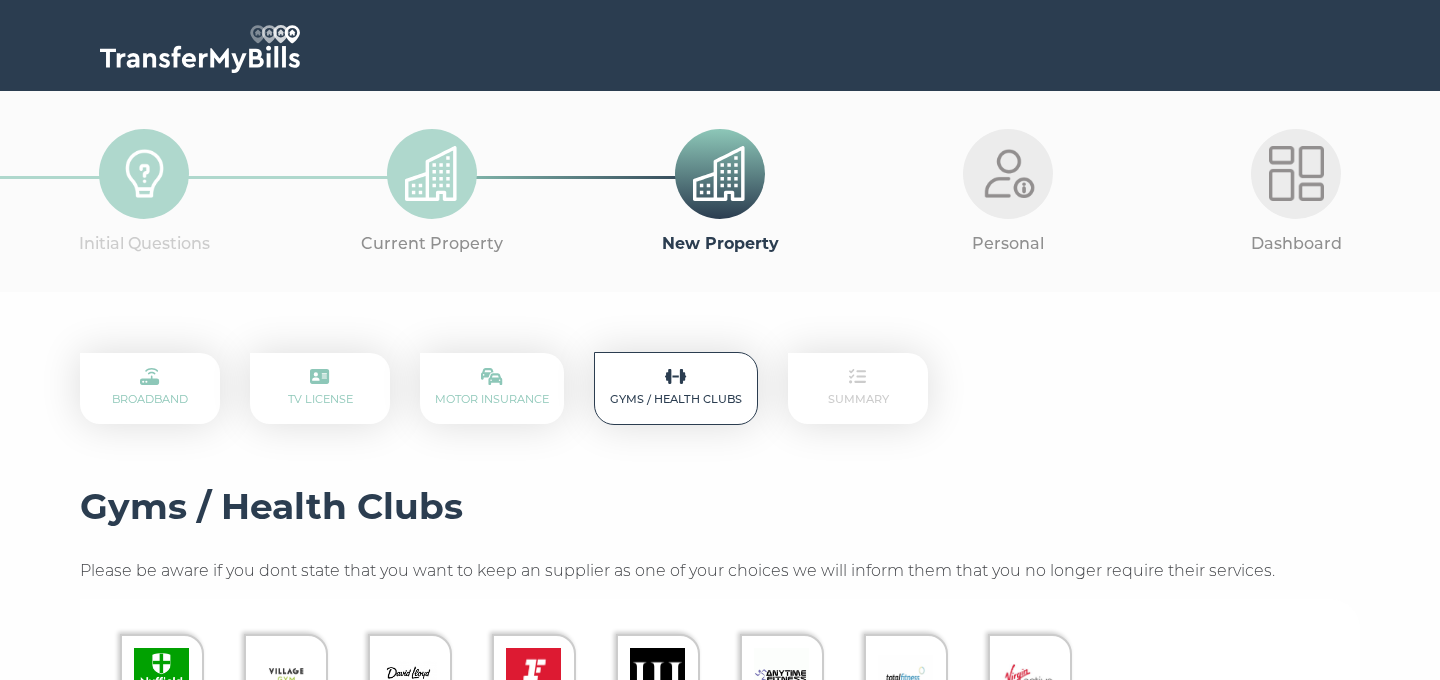scroll, scrollTop: 0, scrollLeft: 0, axis: both 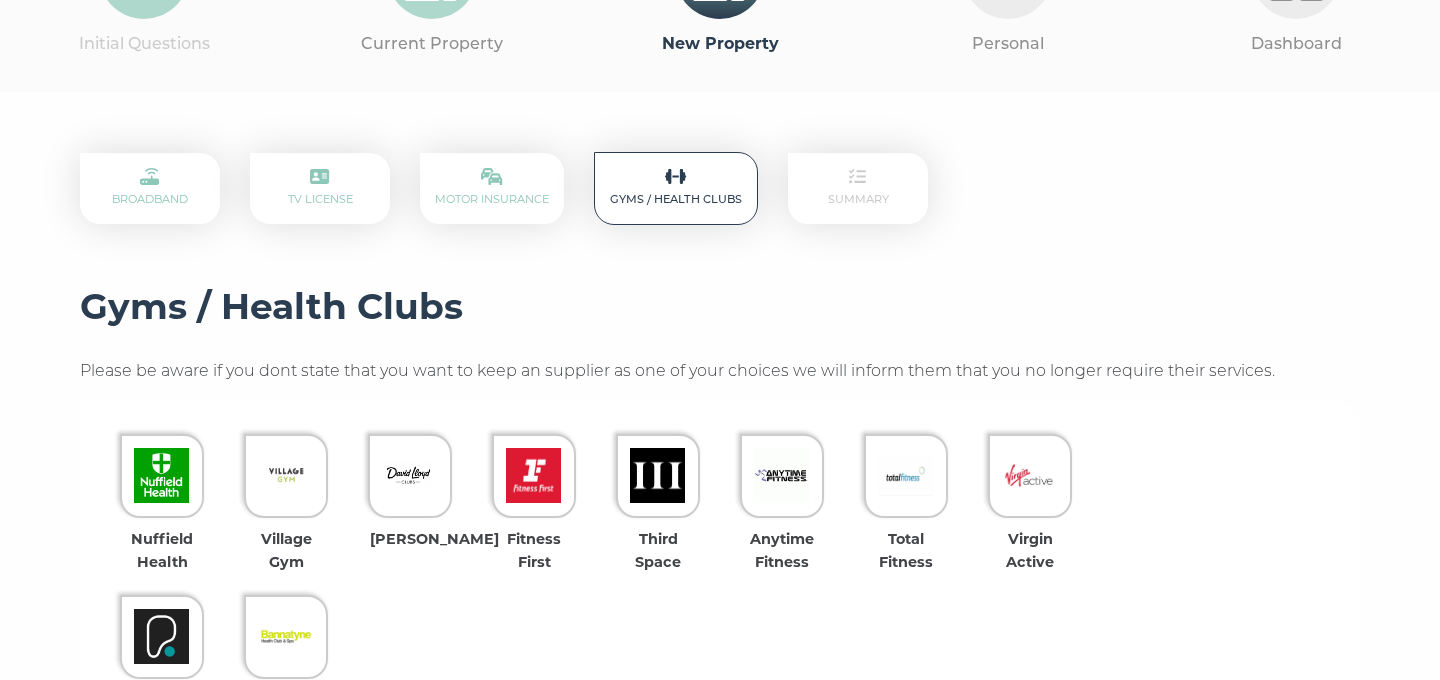 click on "Summary" at bounding box center [858, 188] 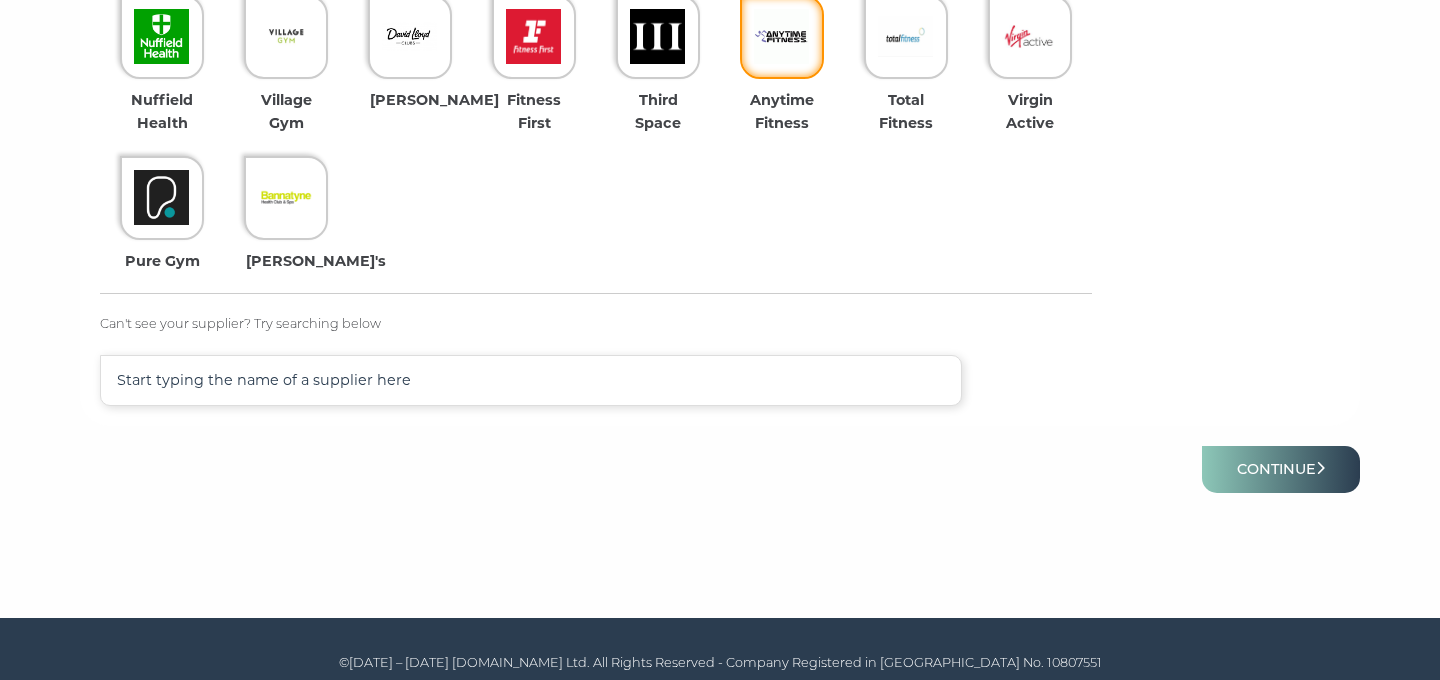 scroll, scrollTop: 640, scrollLeft: 0, axis: vertical 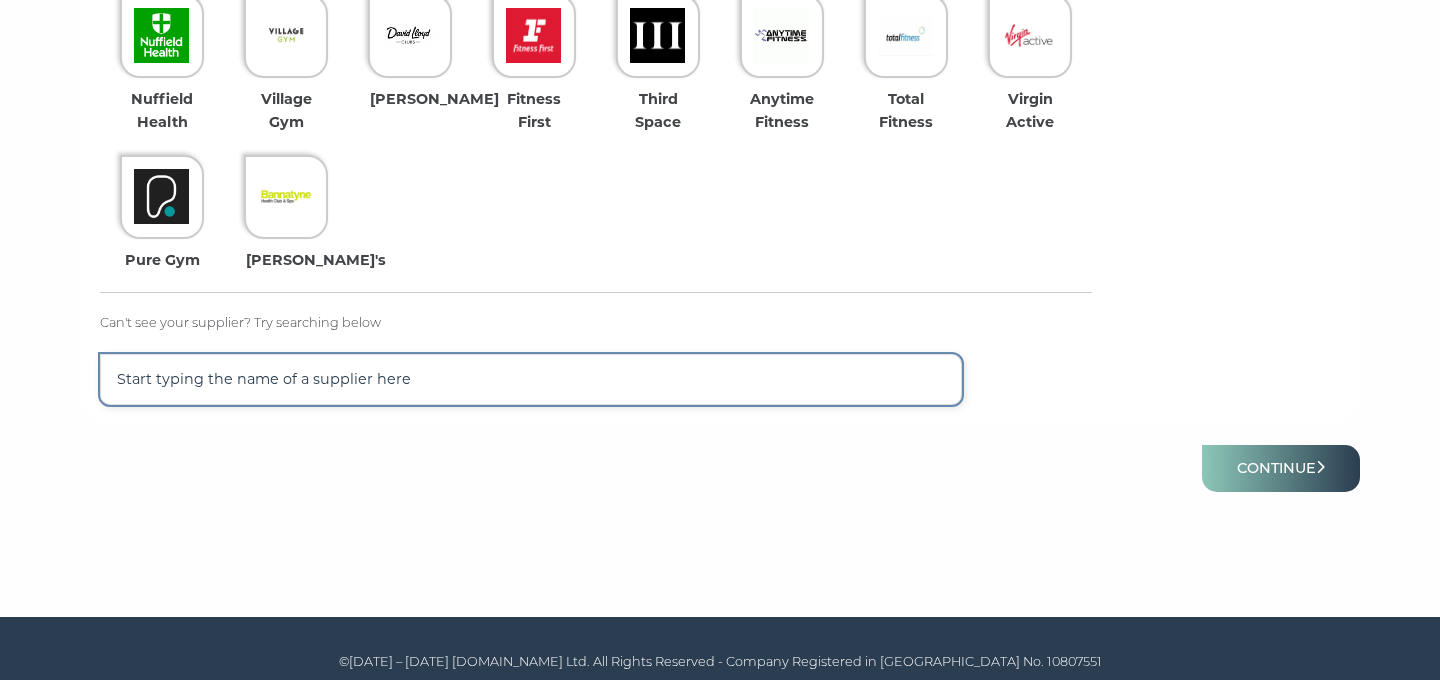 click at bounding box center [531, 379] 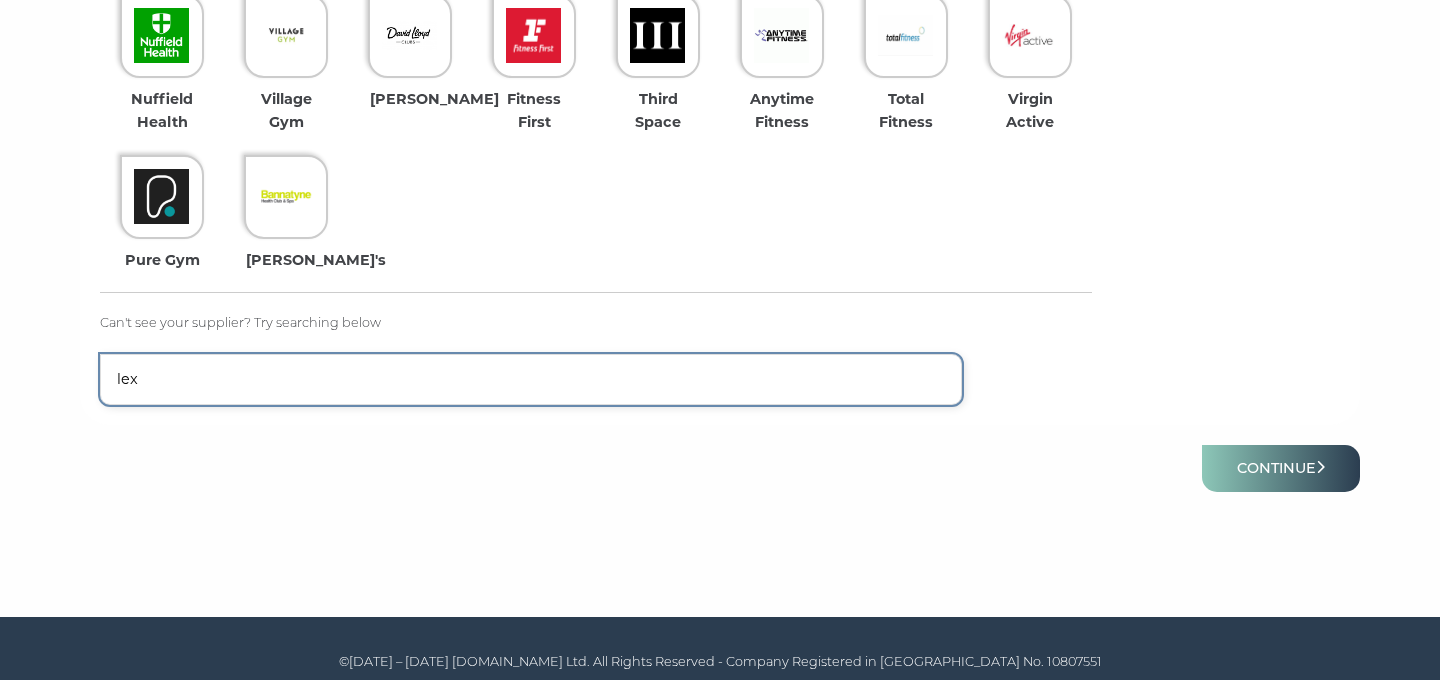 type on "lex" 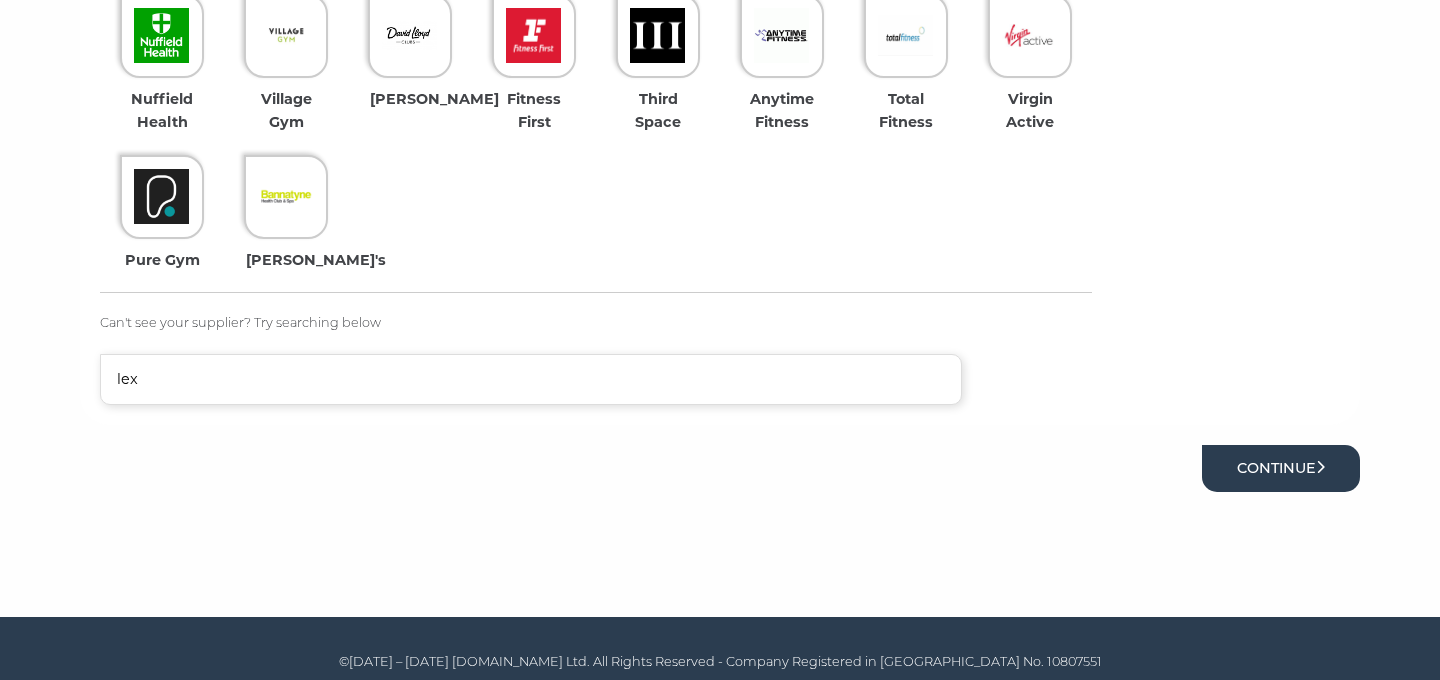 click 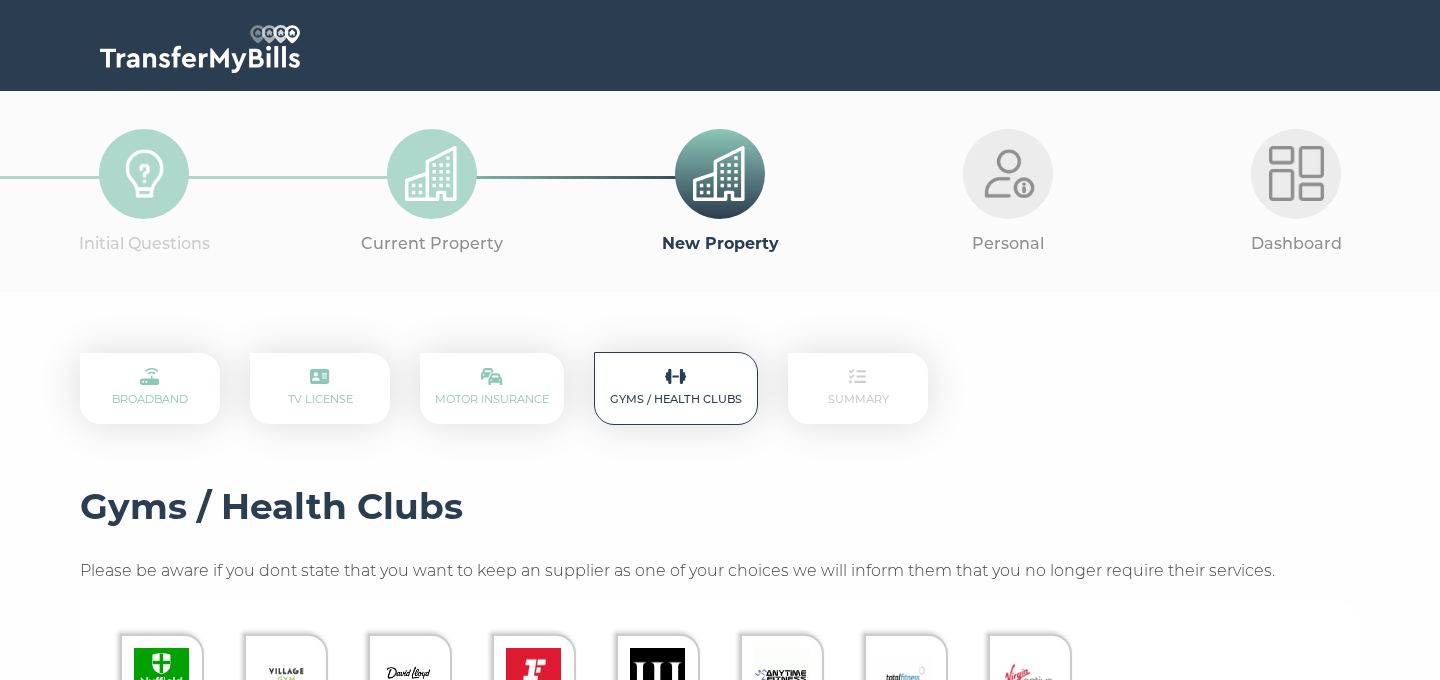 scroll, scrollTop: 0, scrollLeft: 0, axis: both 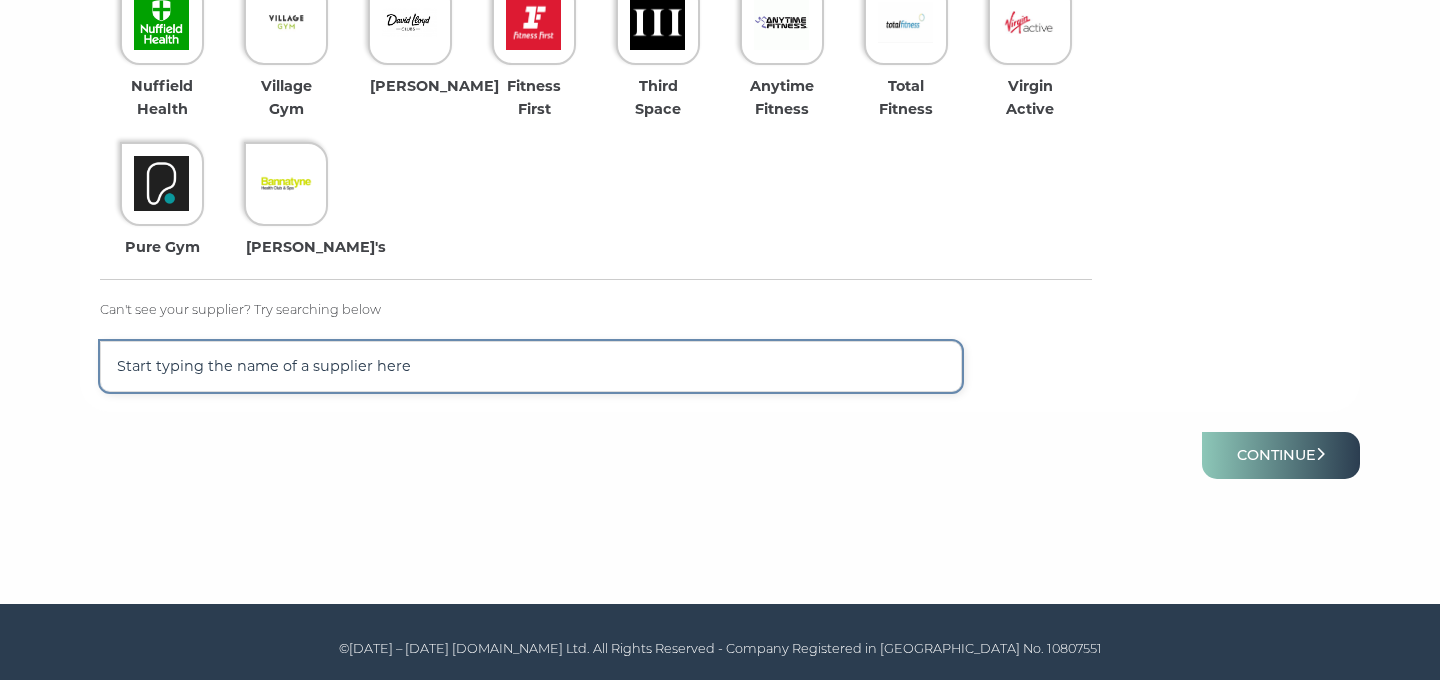 click at bounding box center (531, 366) 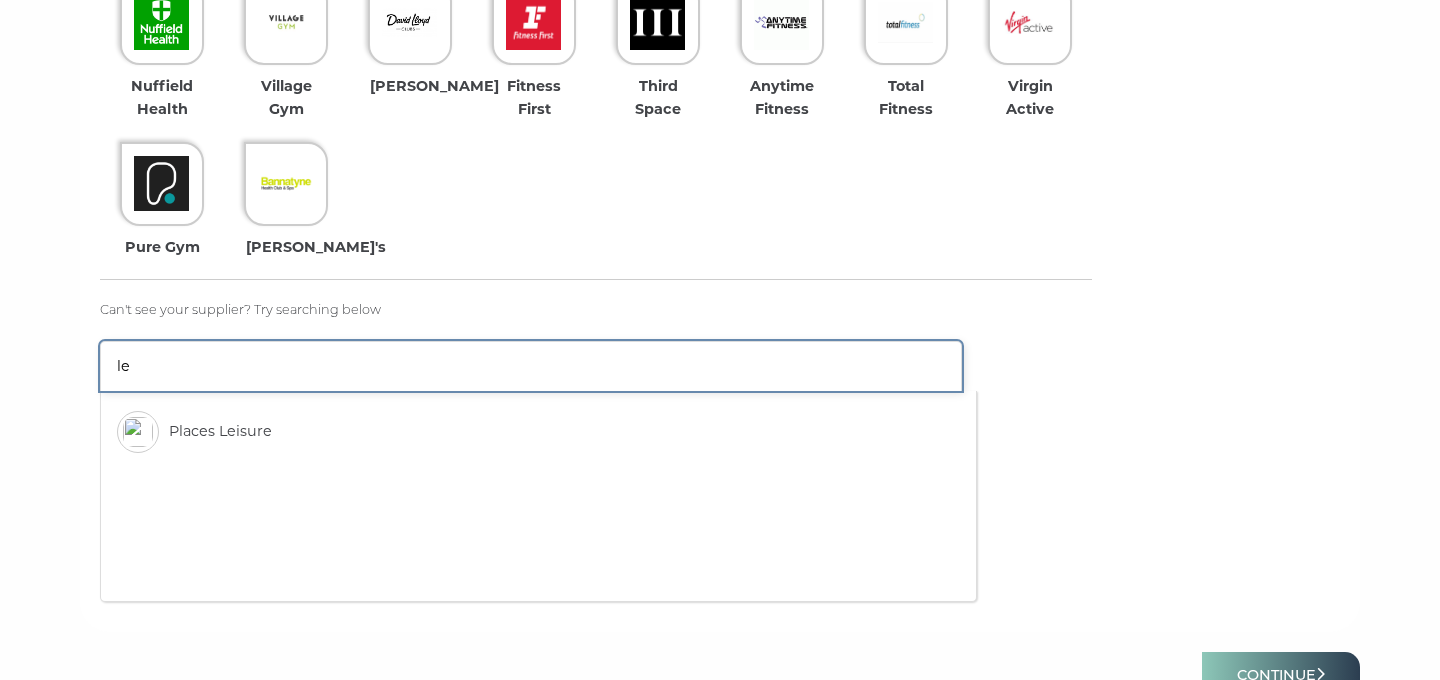 click on "le" at bounding box center [531, 366] 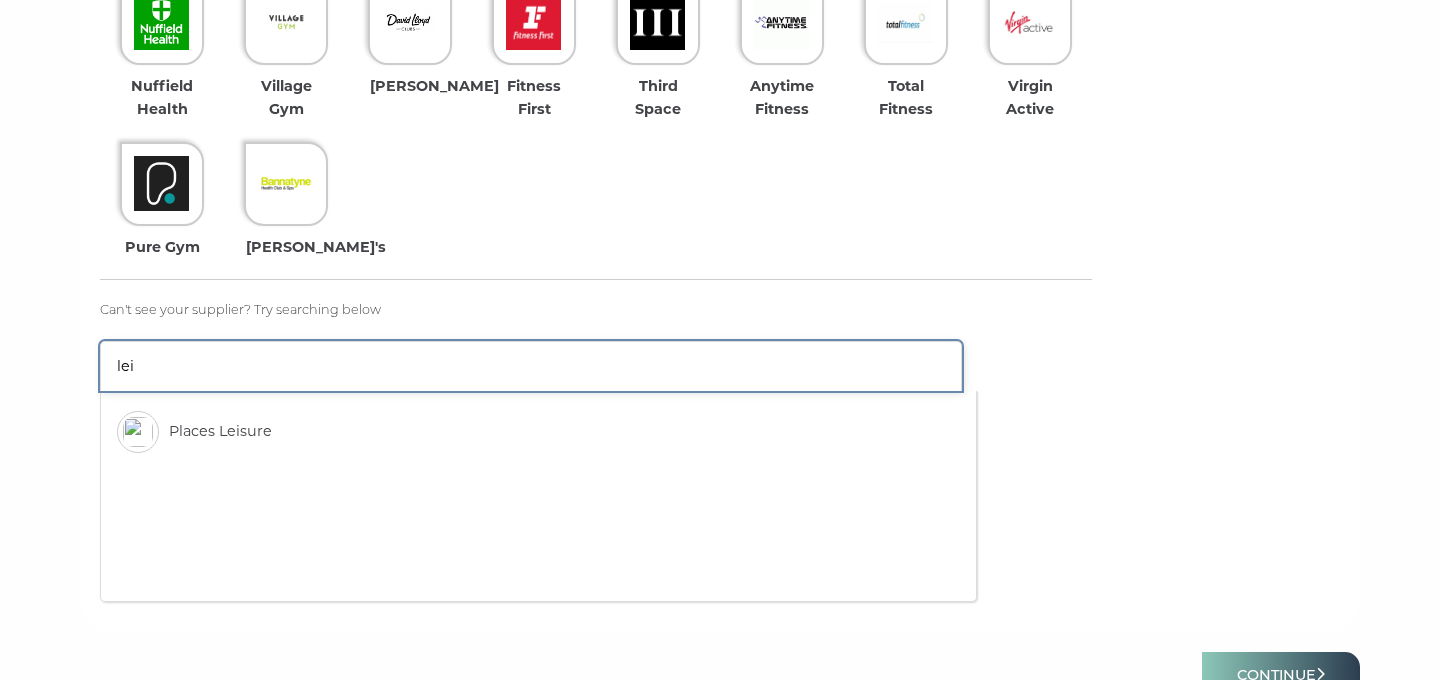 click on "lei" at bounding box center (531, 366) 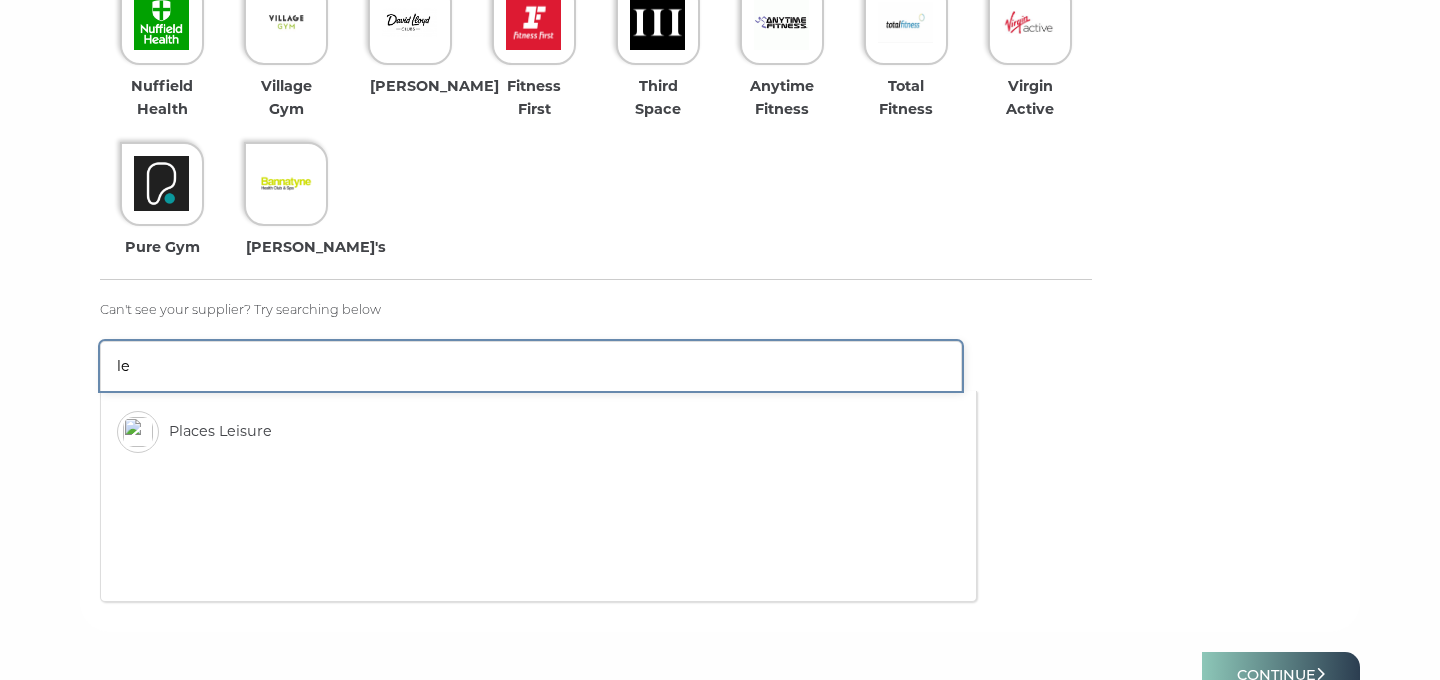 type on "l" 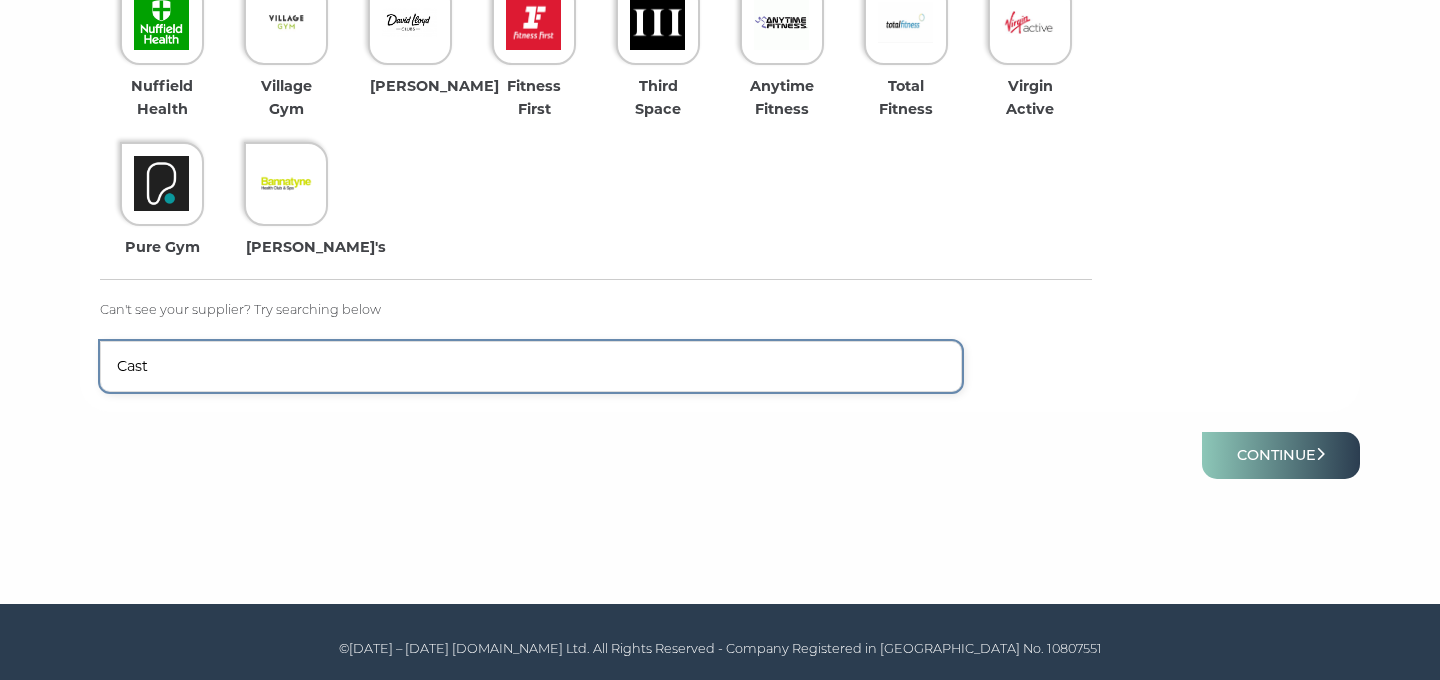 type on "Cast" 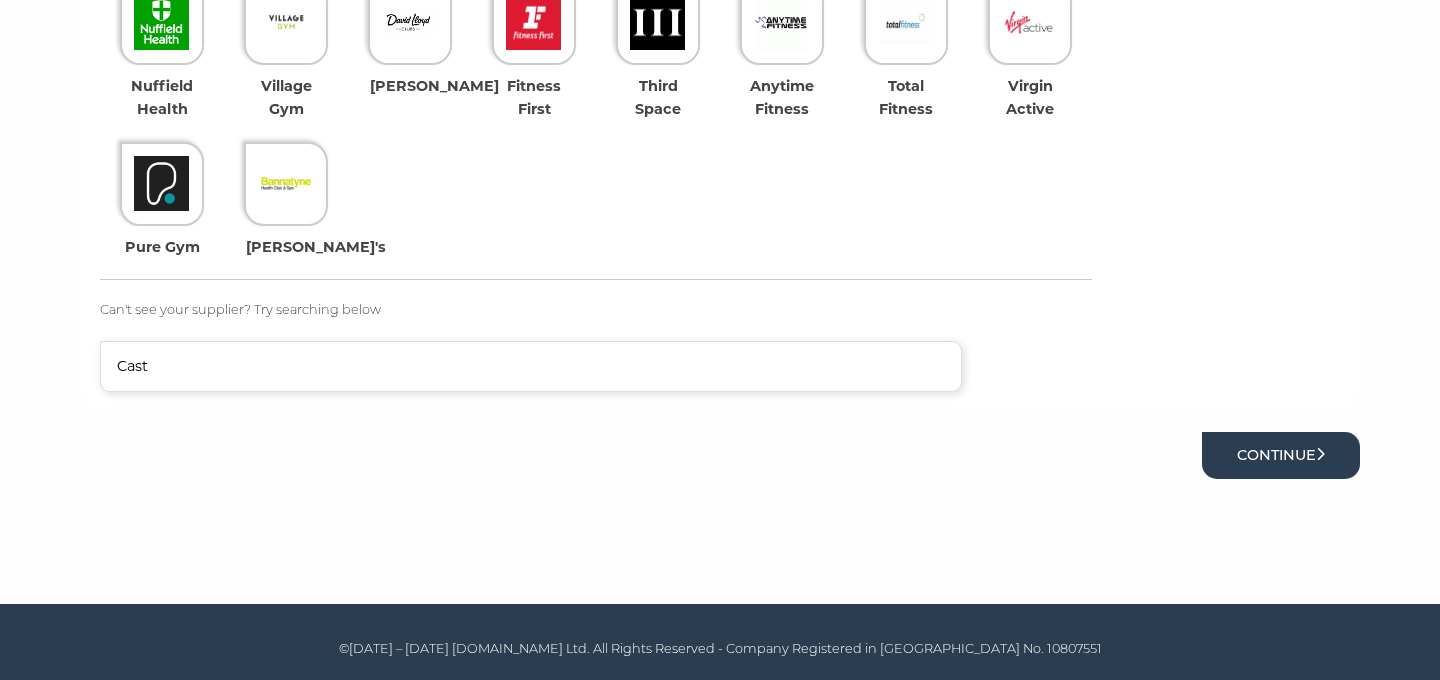 click on "Continue" at bounding box center [1281, 455] 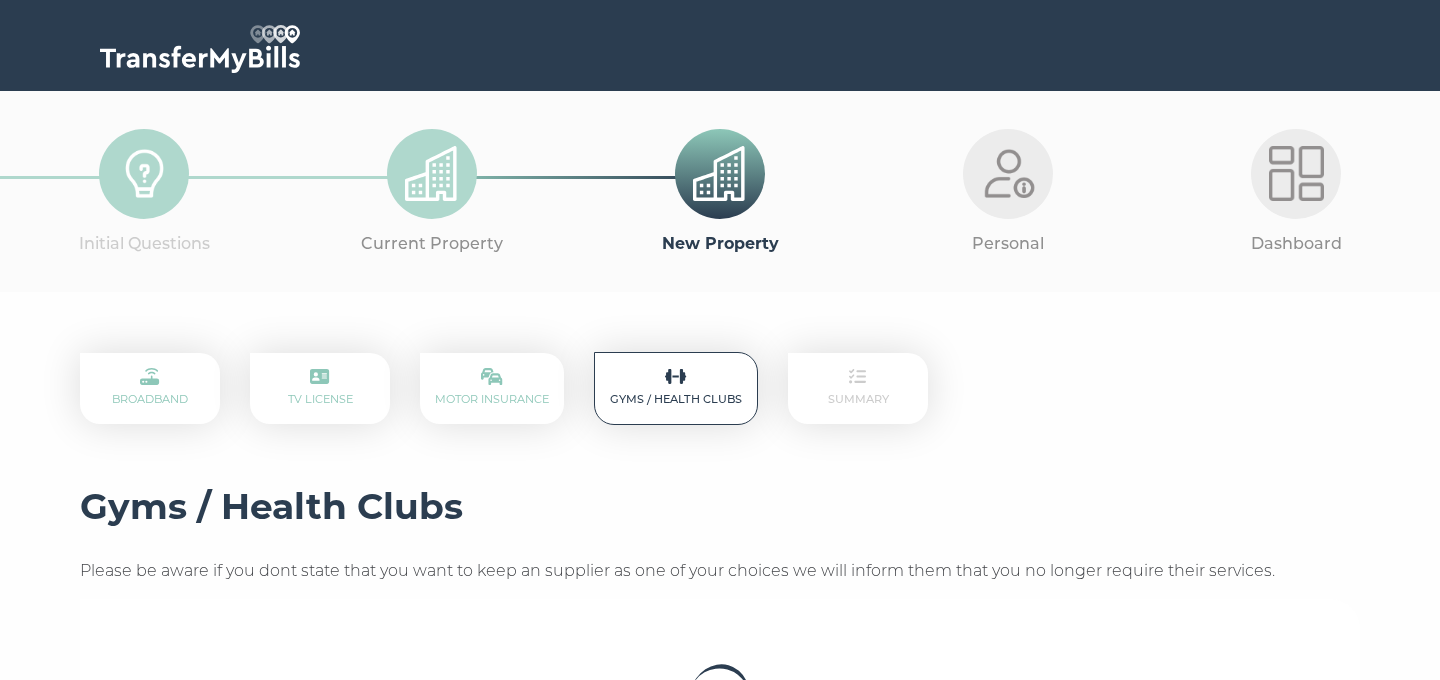 scroll, scrollTop: 0, scrollLeft: 0, axis: both 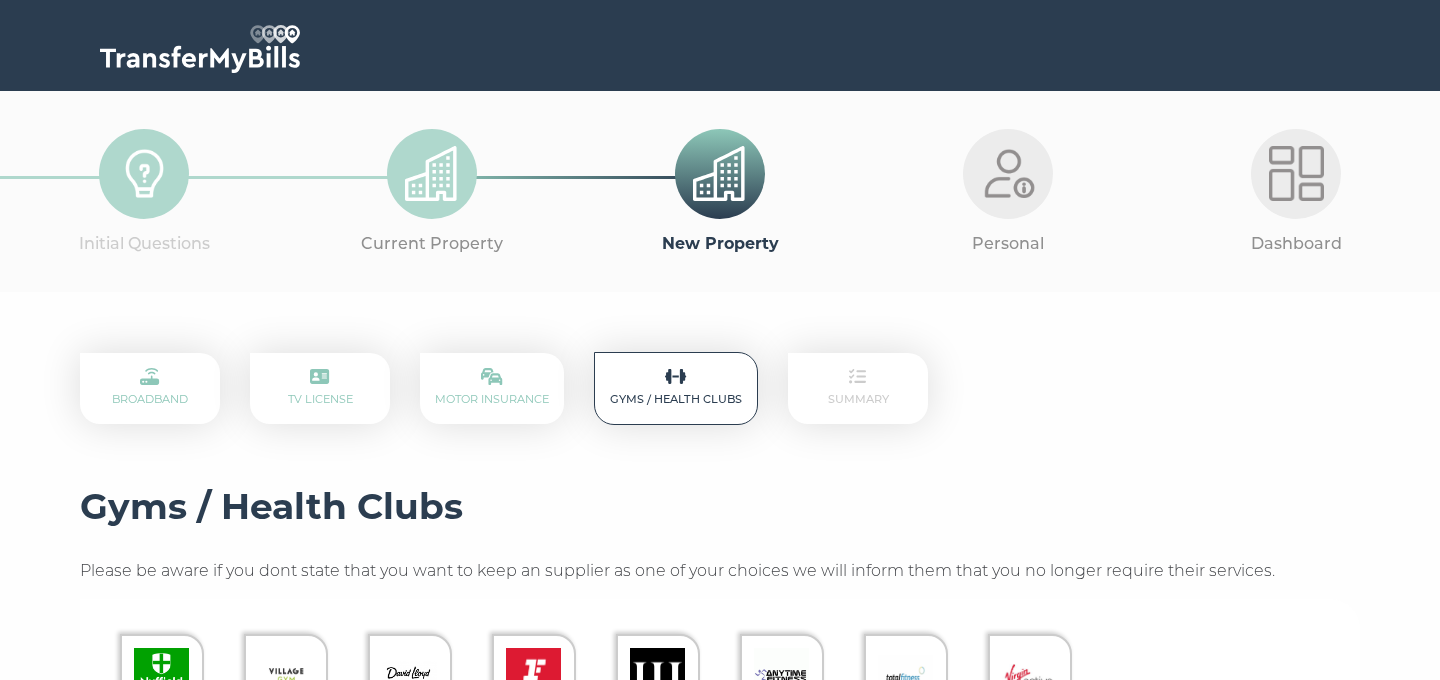 click on "Motor Insurance" at bounding box center [492, 388] 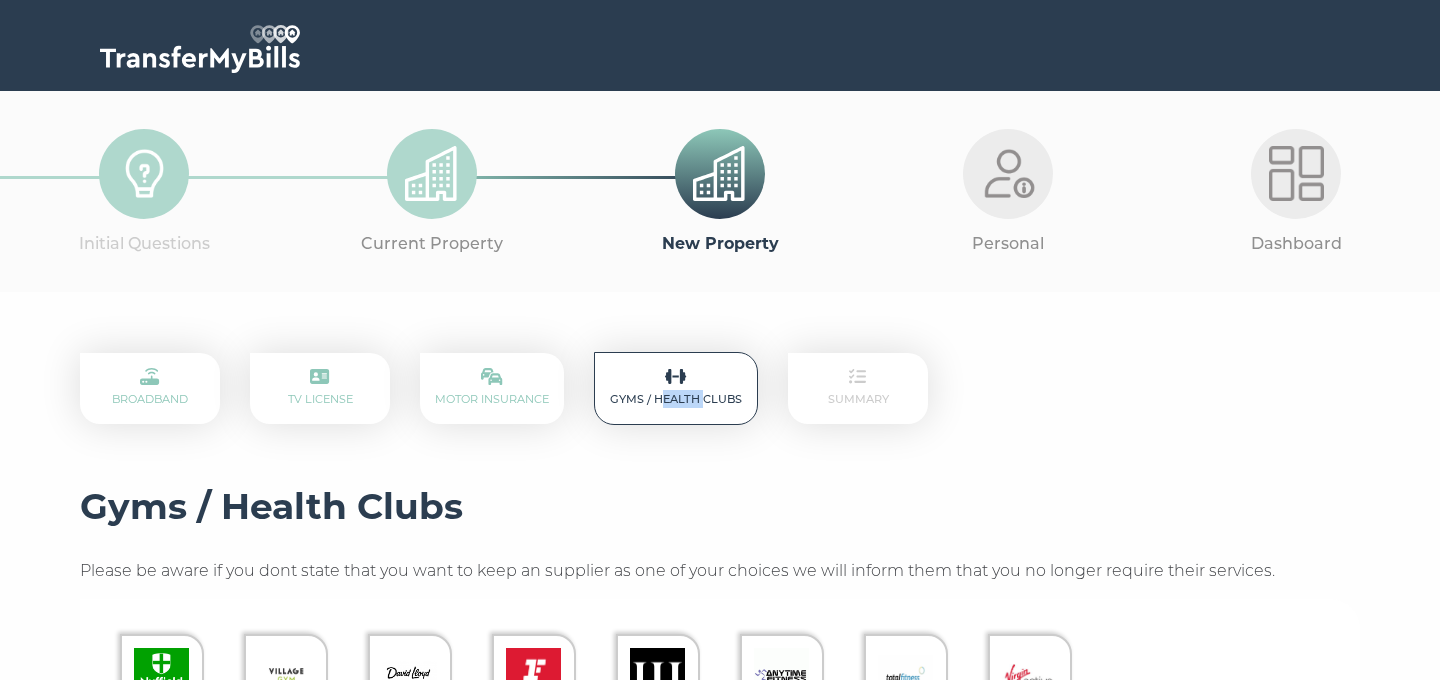 click on "Gyms / Health Clubs" at bounding box center (676, 388) 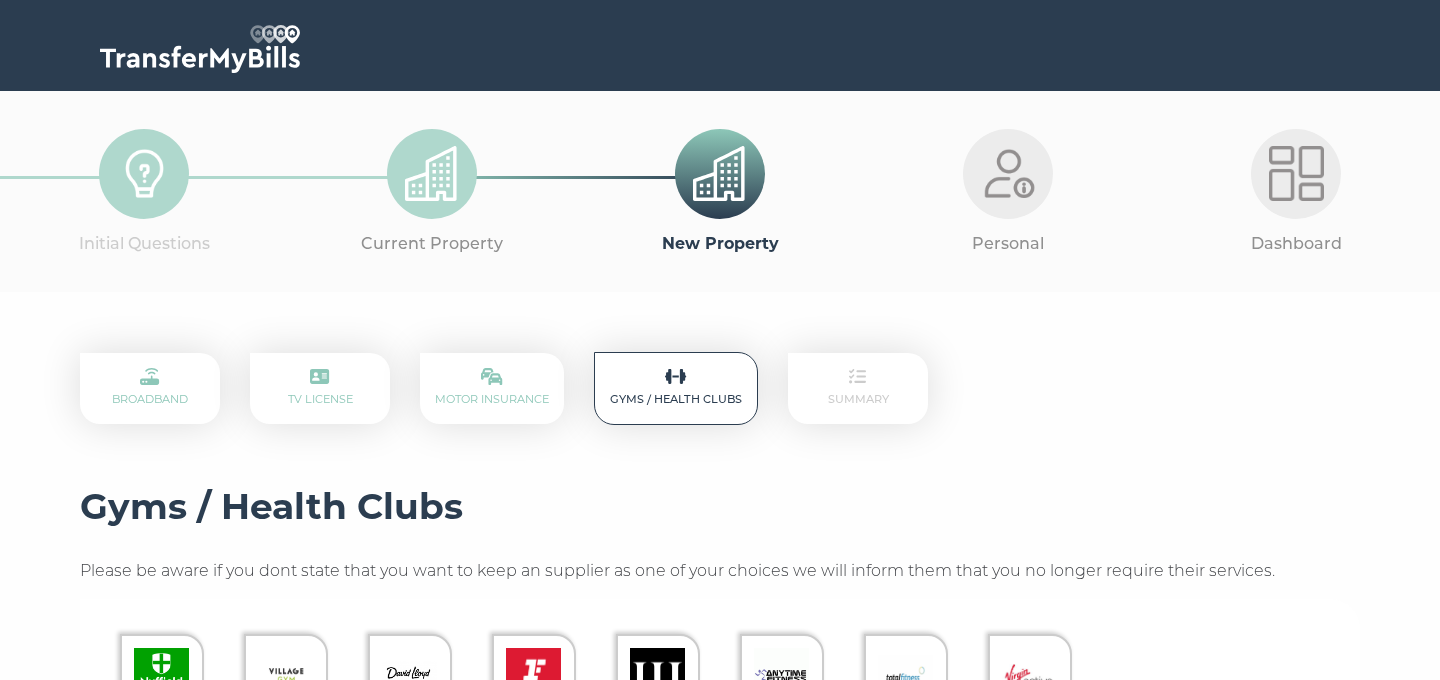 click on "Summary" at bounding box center [858, 388] 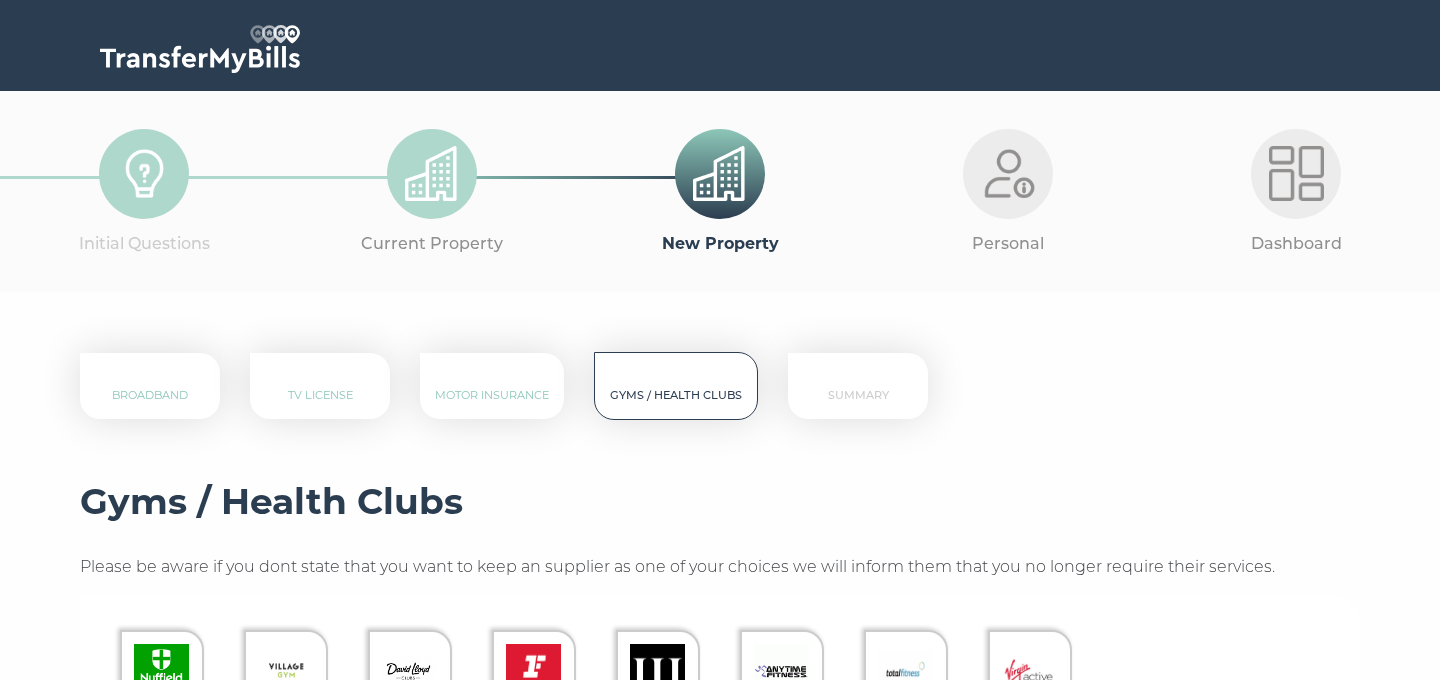scroll, scrollTop: 652, scrollLeft: 0, axis: vertical 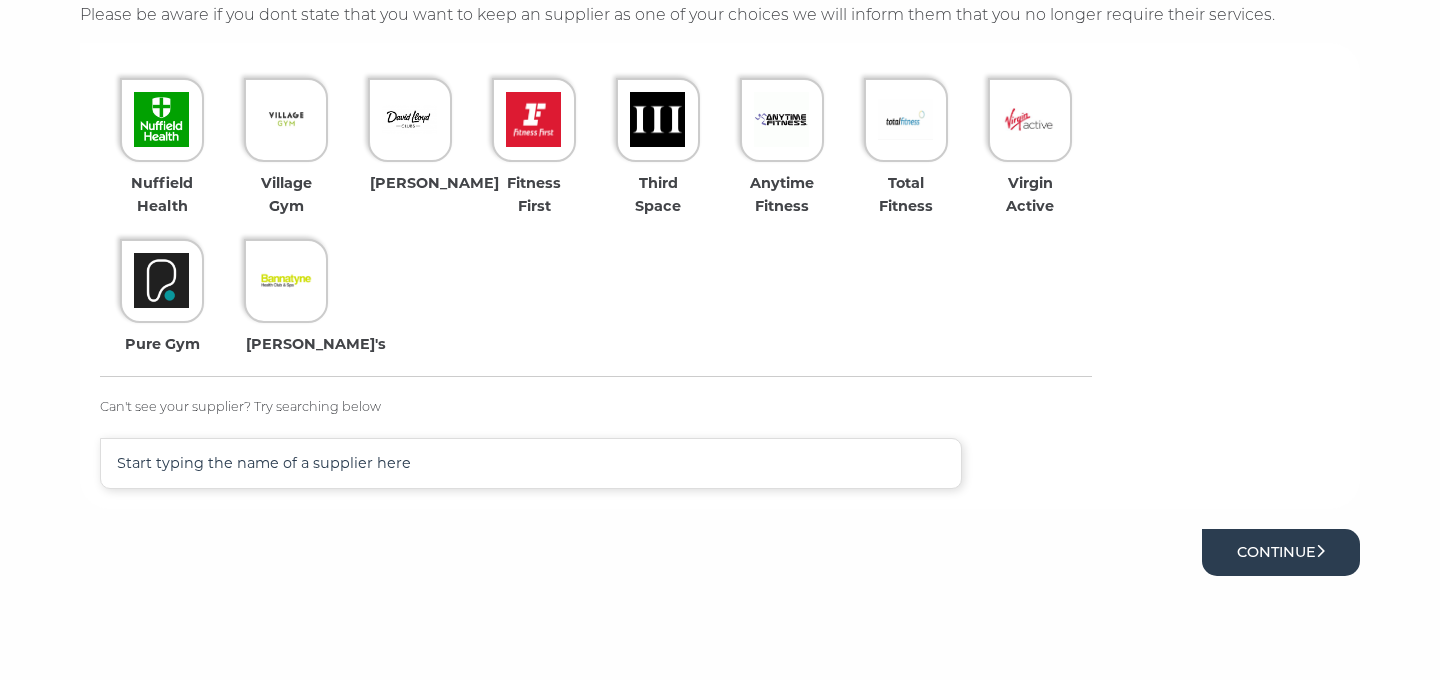 click on "Continue" at bounding box center (1281, 552) 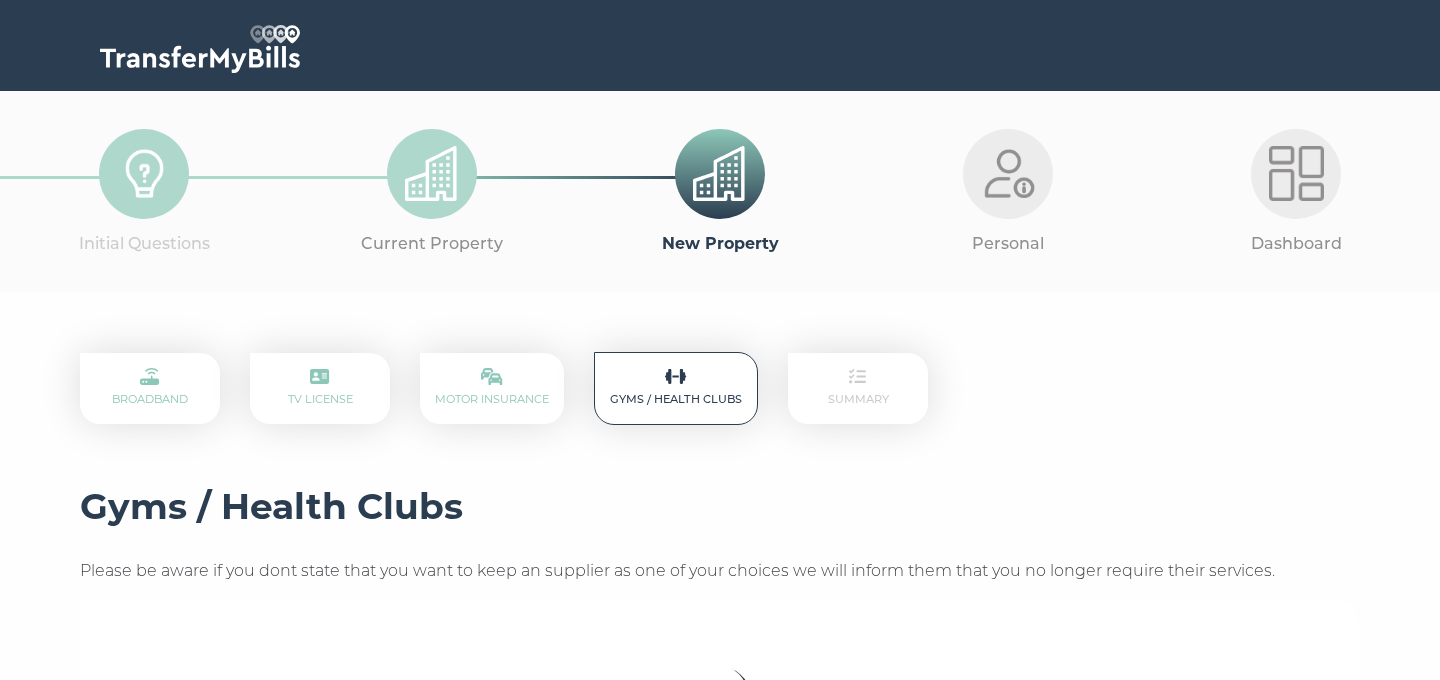 scroll, scrollTop: 0, scrollLeft: 0, axis: both 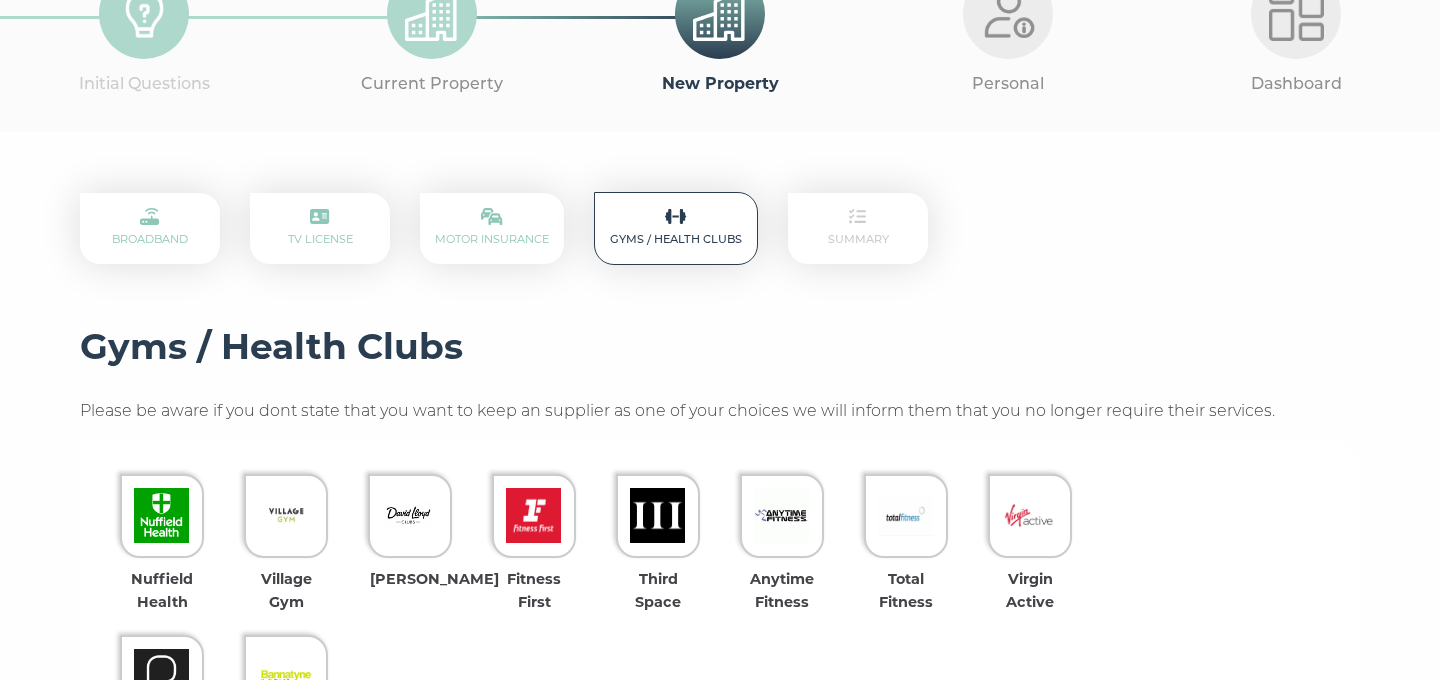 click at bounding box center (432, 14) 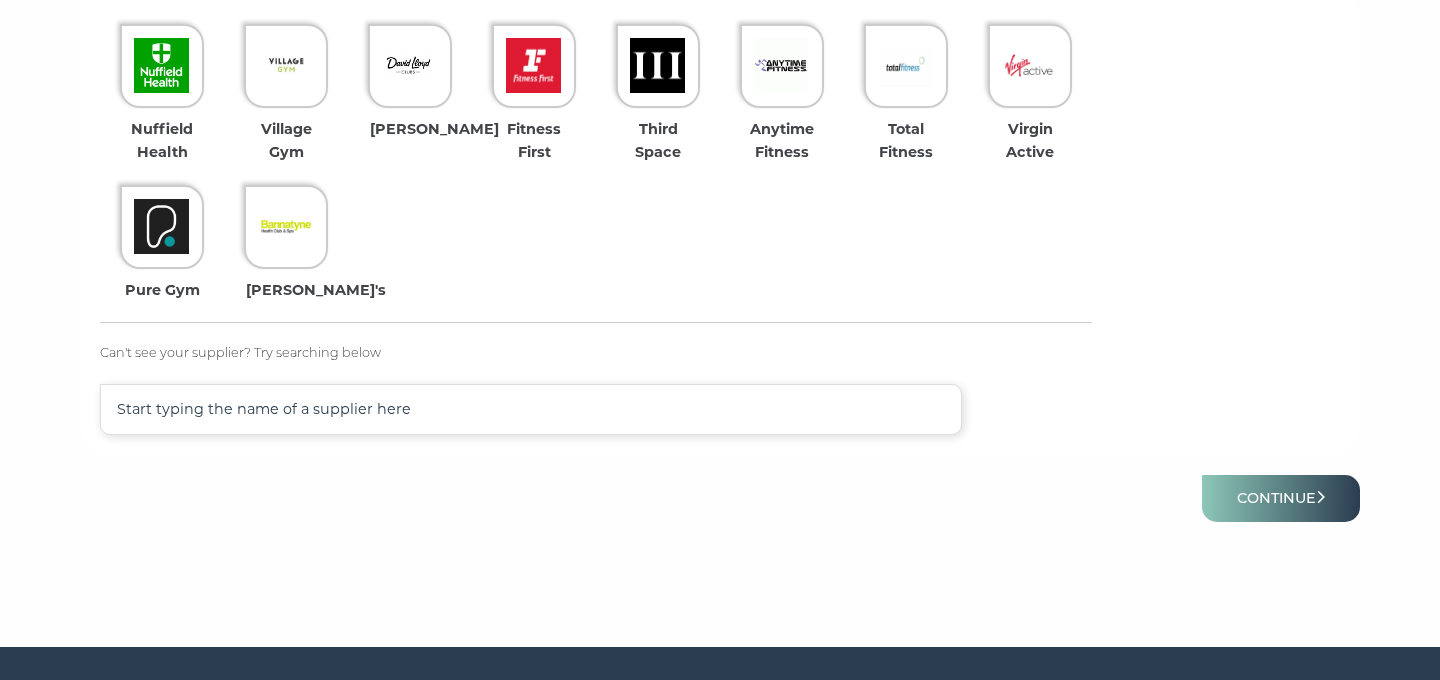 scroll, scrollTop: 640, scrollLeft: 0, axis: vertical 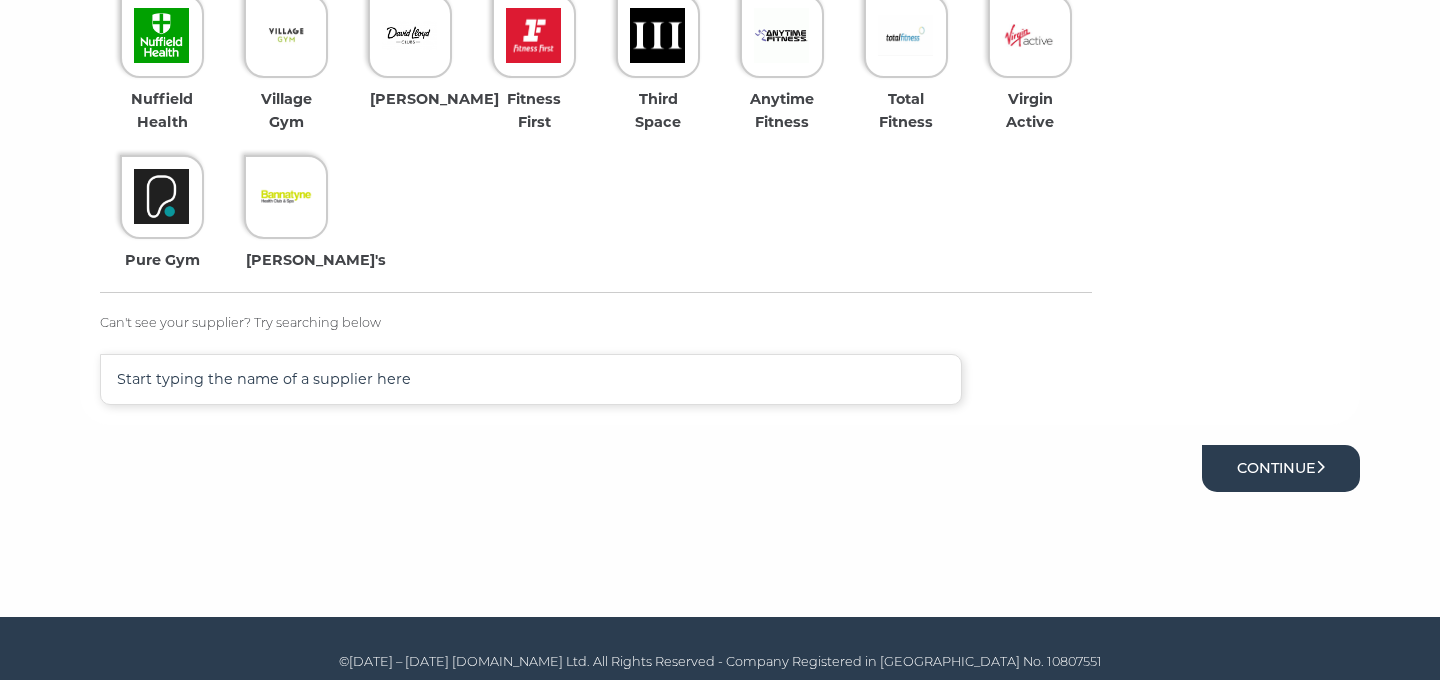 click on "Continue" at bounding box center (1281, 468) 